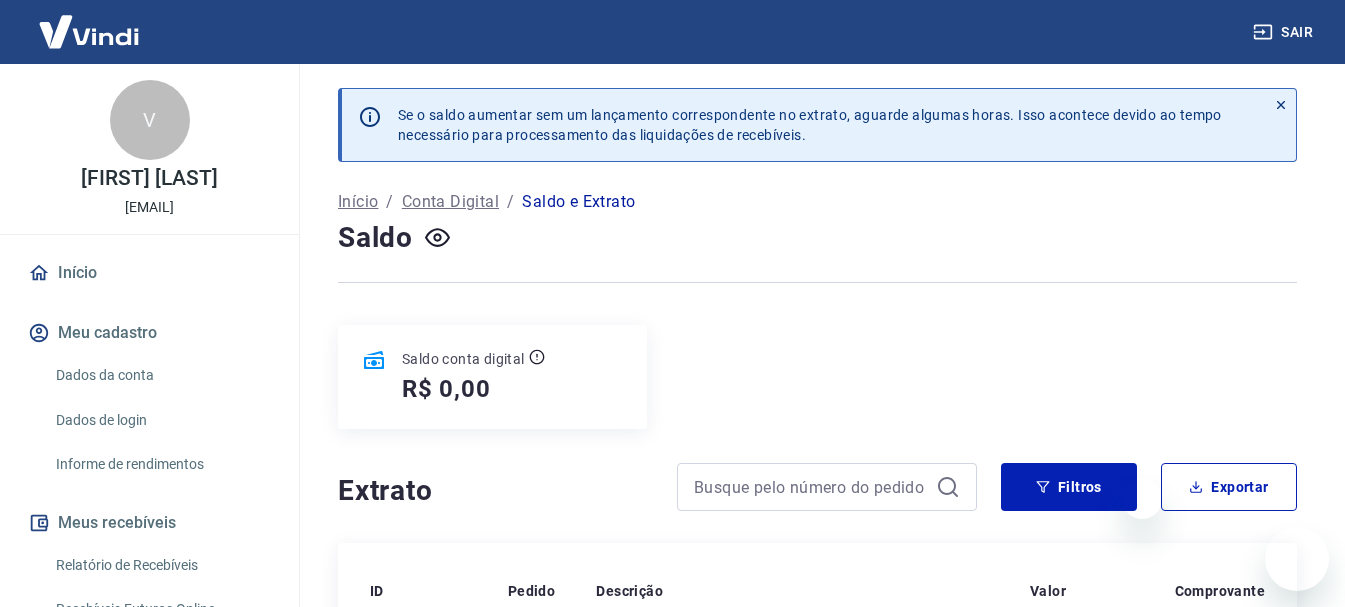 scroll, scrollTop: 0, scrollLeft: 0, axis: both 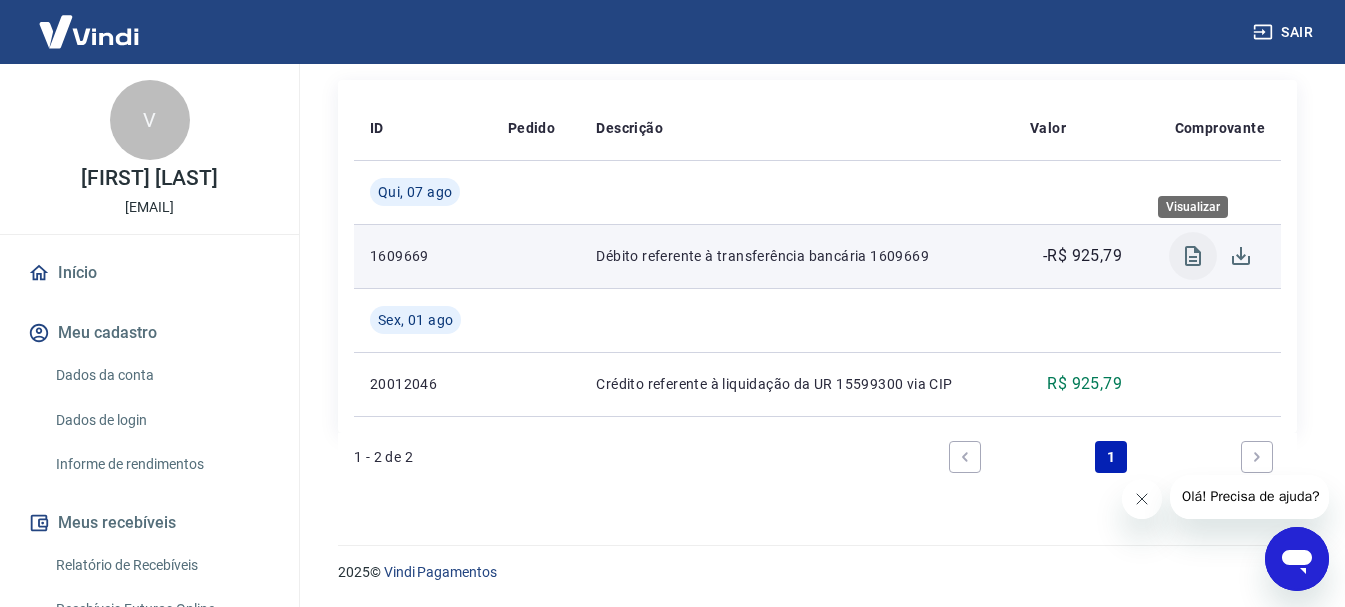 click 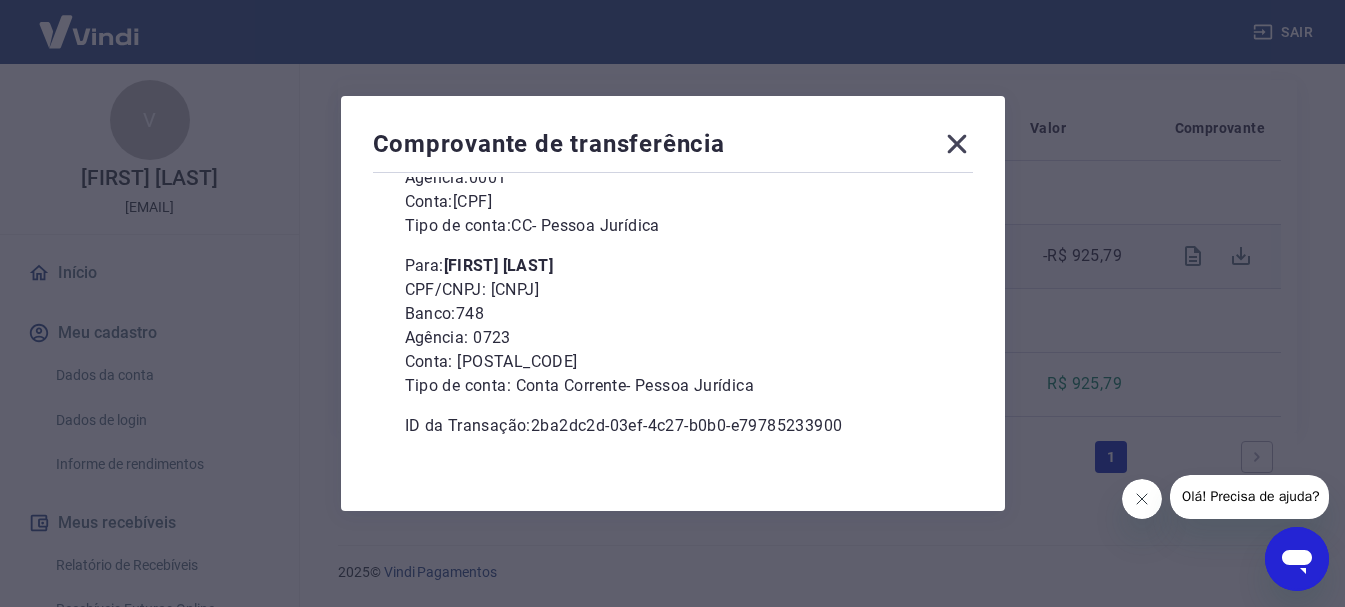 scroll, scrollTop: 273, scrollLeft: 0, axis: vertical 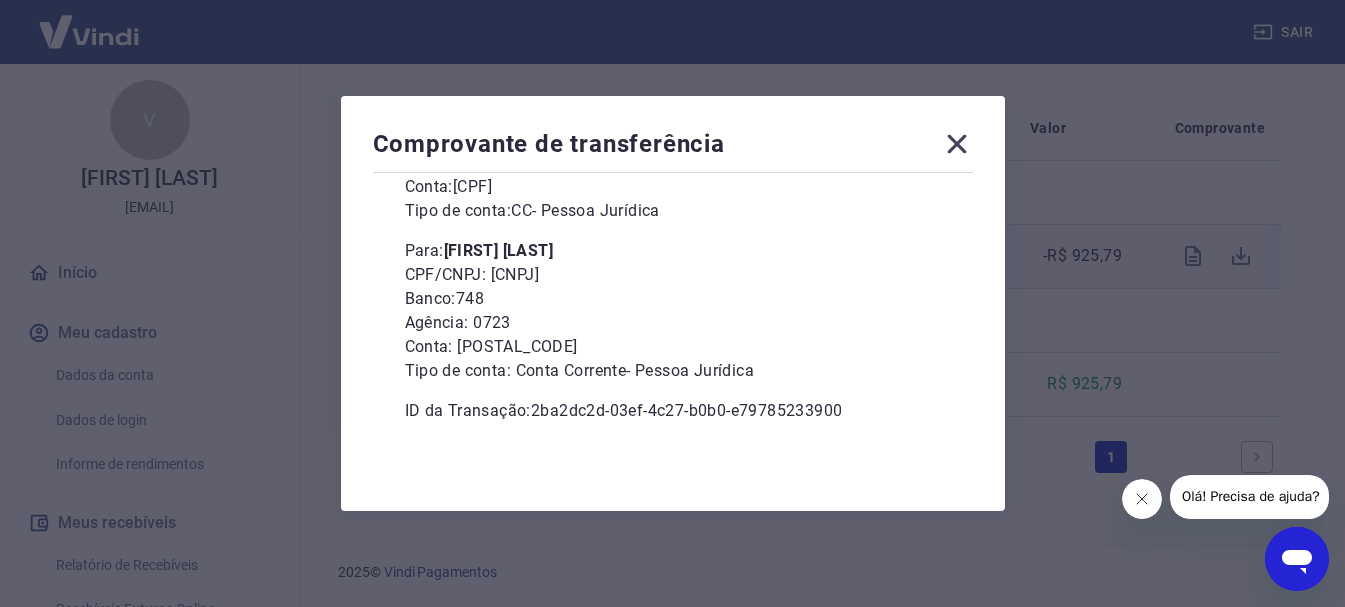 click 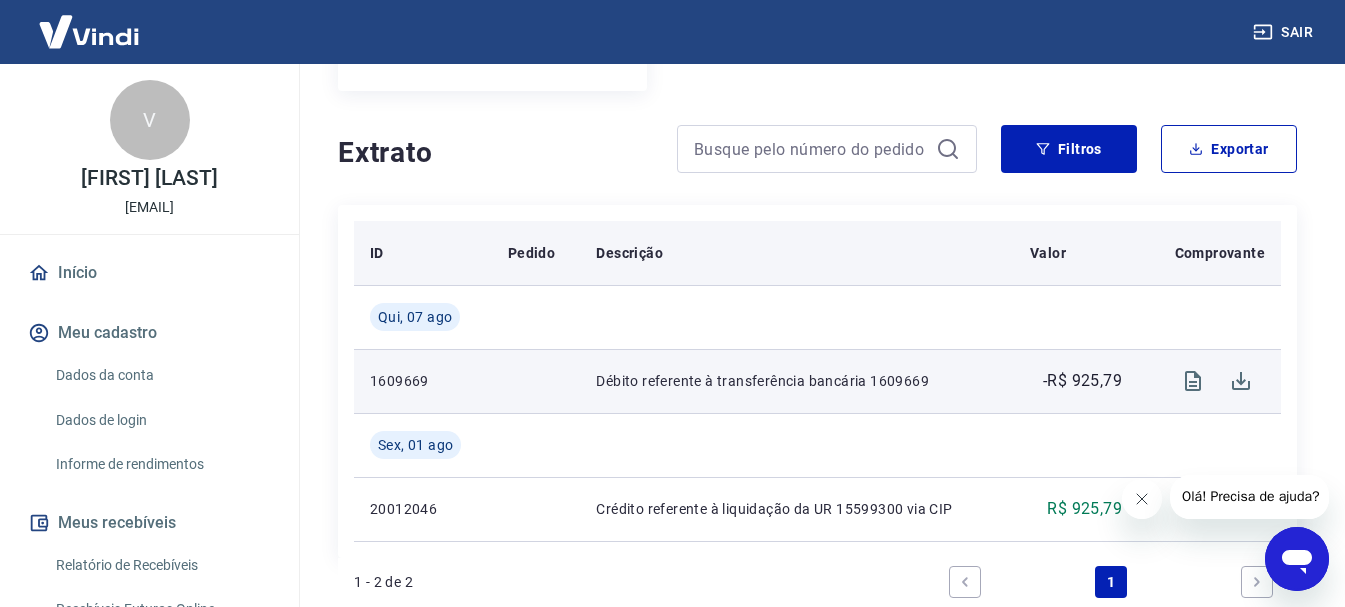 scroll, scrollTop: 163, scrollLeft: 0, axis: vertical 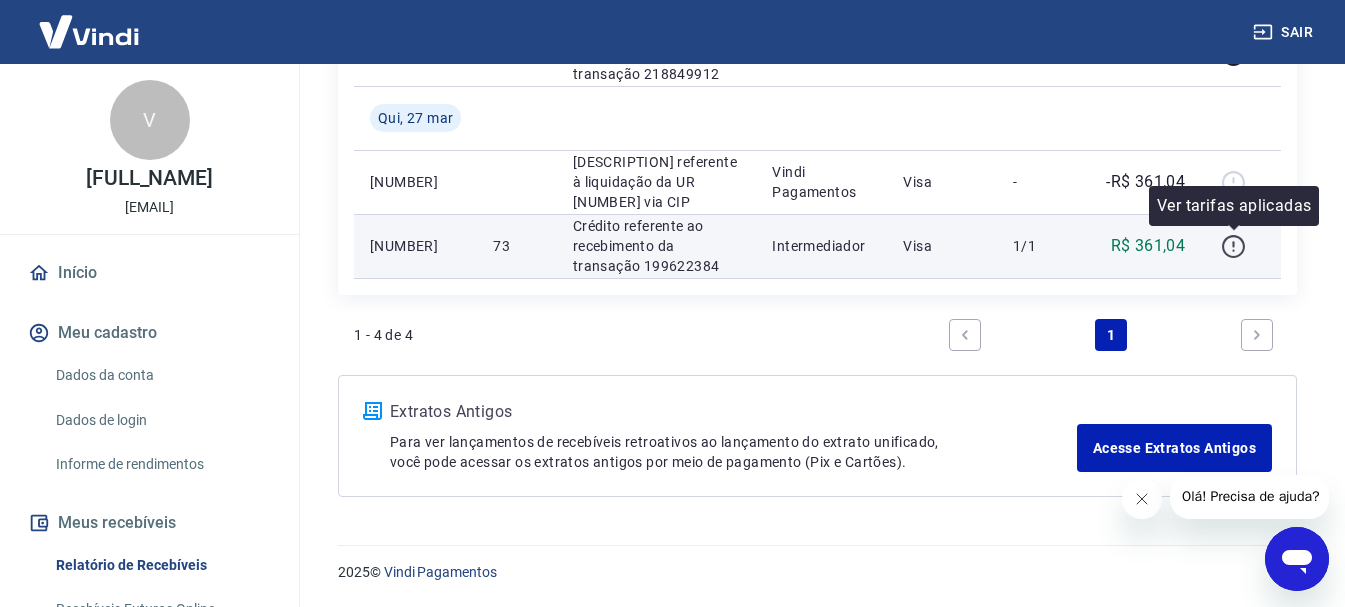 click 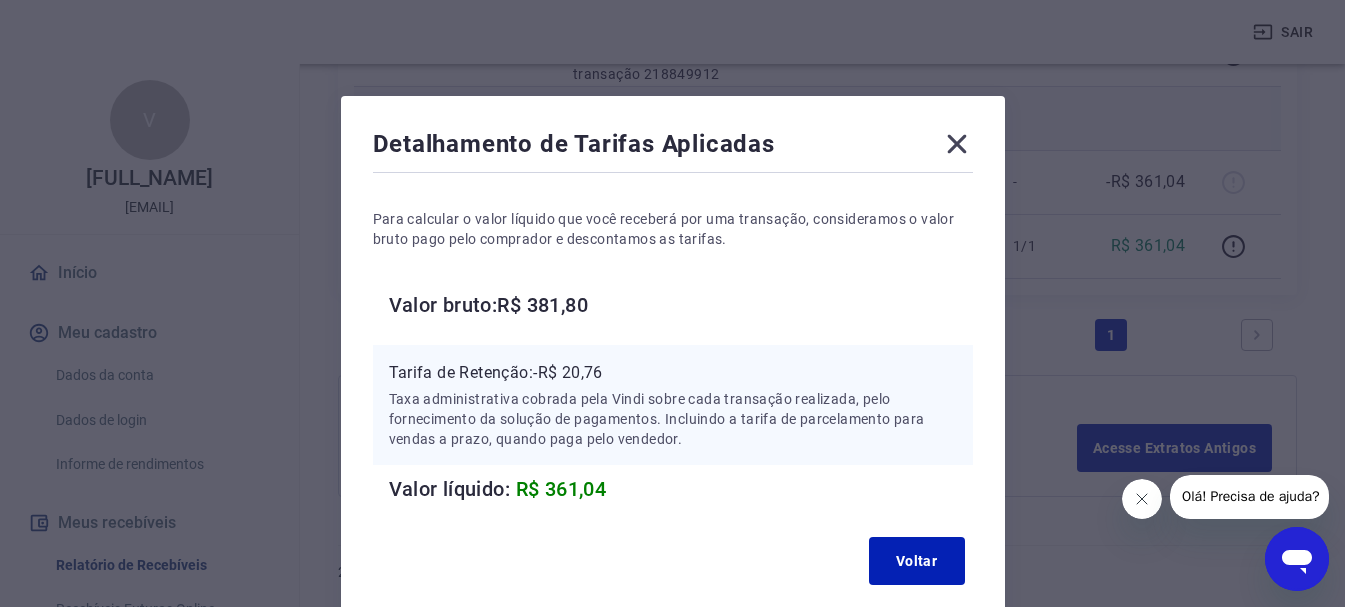 click 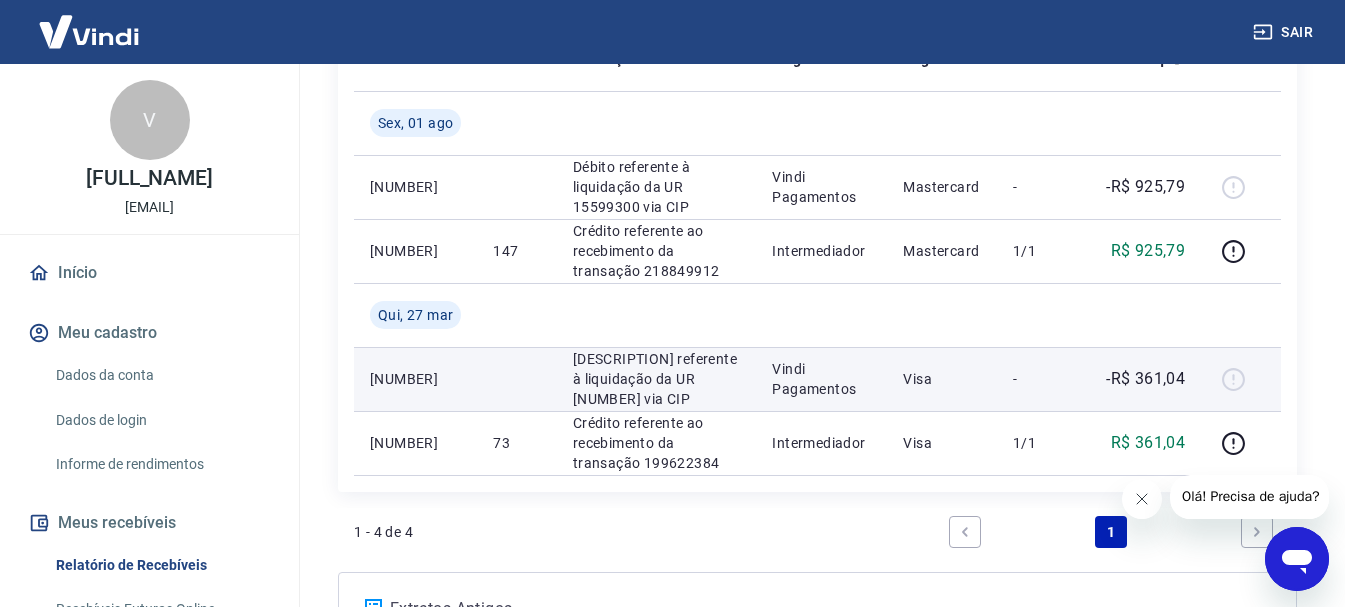 scroll, scrollTop: 433, scrollLeft: 0, axis: vertical 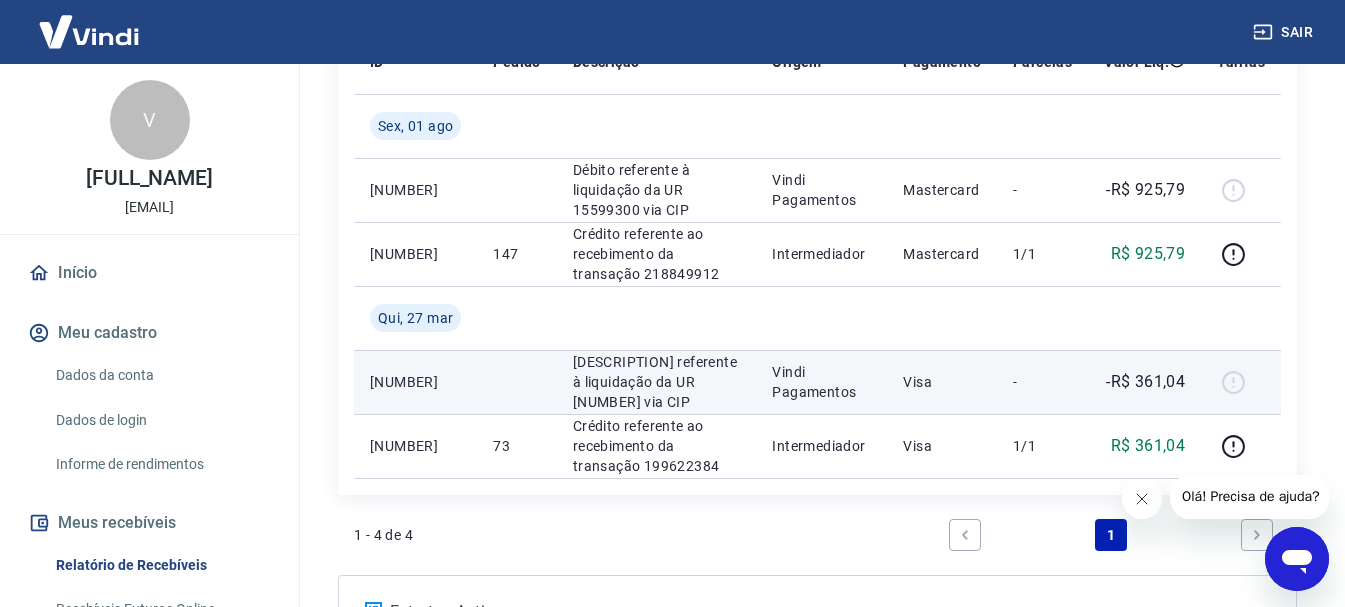 click on "[DESCRIPTION] referente à liquidação da UR [NUMBER] via CIP" at bounding box center (657, 382) 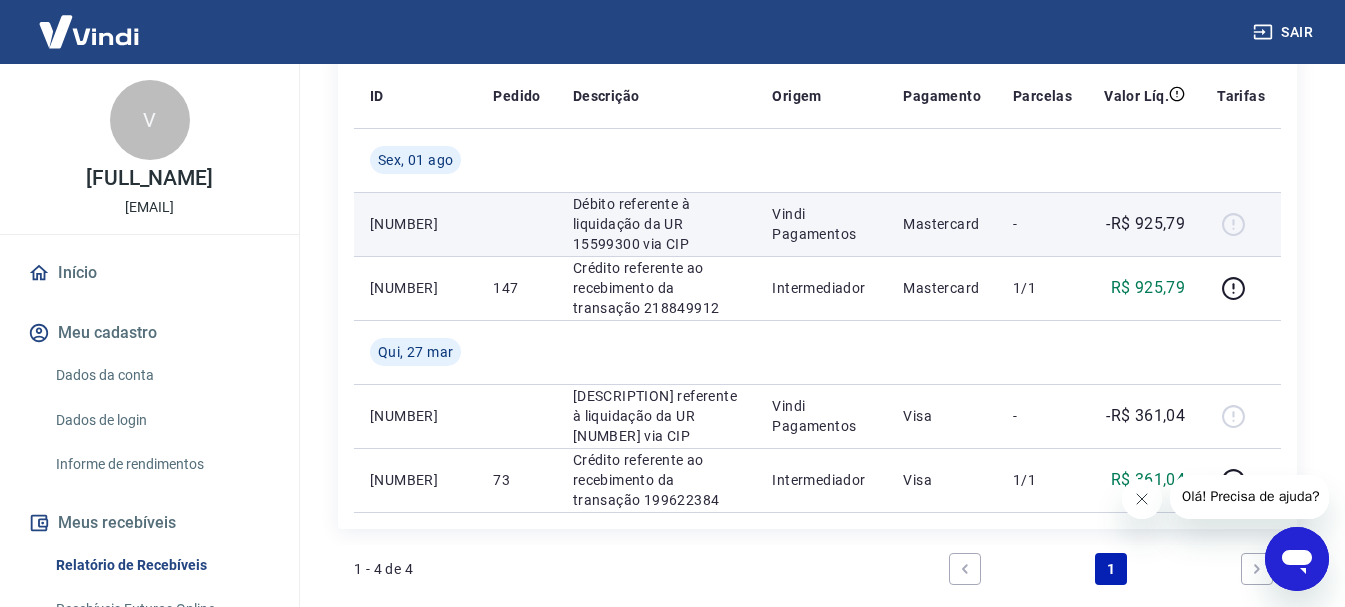 scroll, scrollTop: 433, scrollLeft: 0, axis: vertical 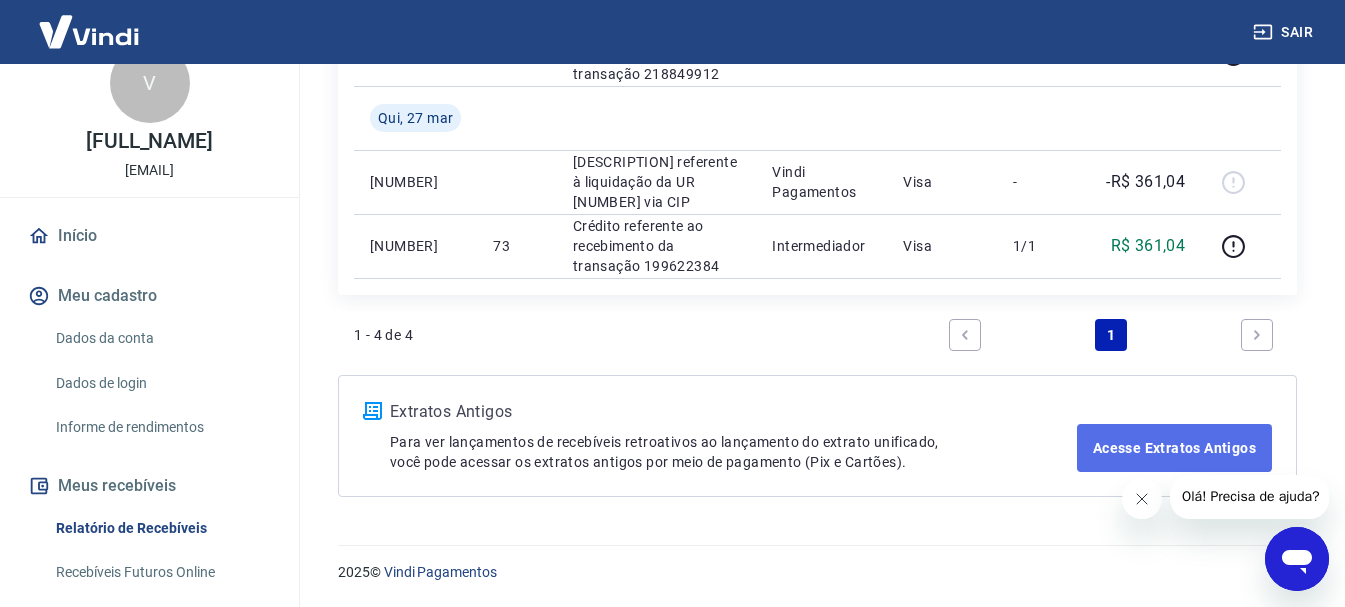 click on "Acesse Extratos Antigos" at bounding box center (1174, 448) 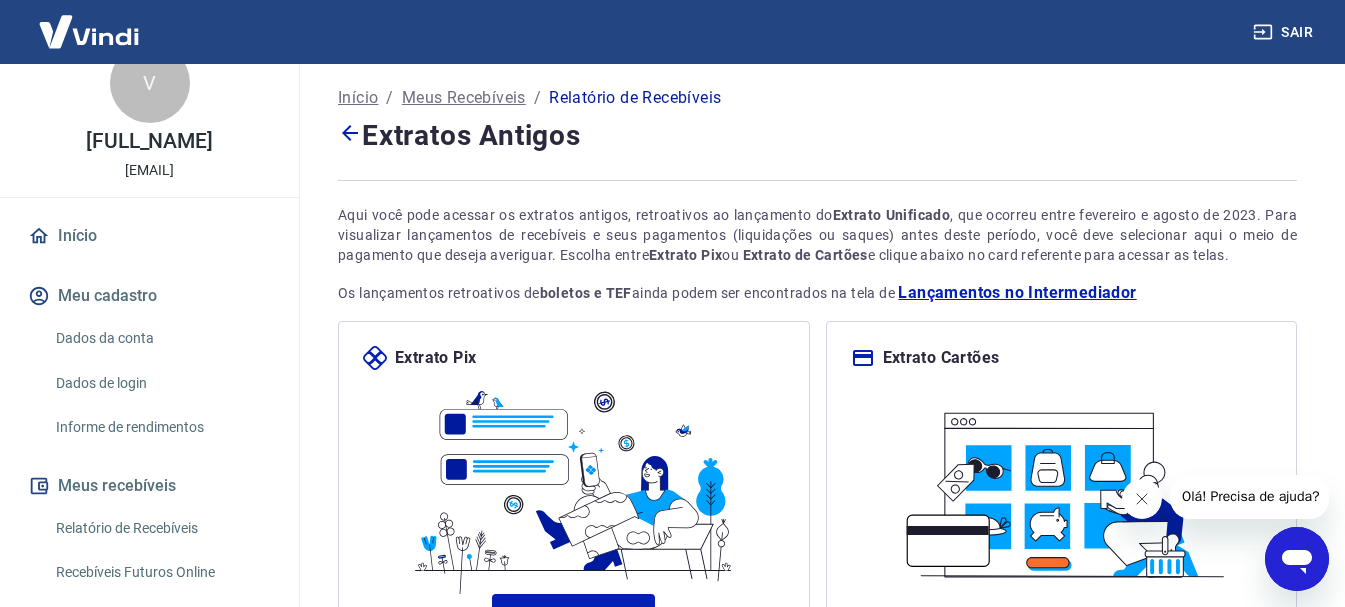 scroll, scrollTop: 0, scrollLeft: 0, axis: both 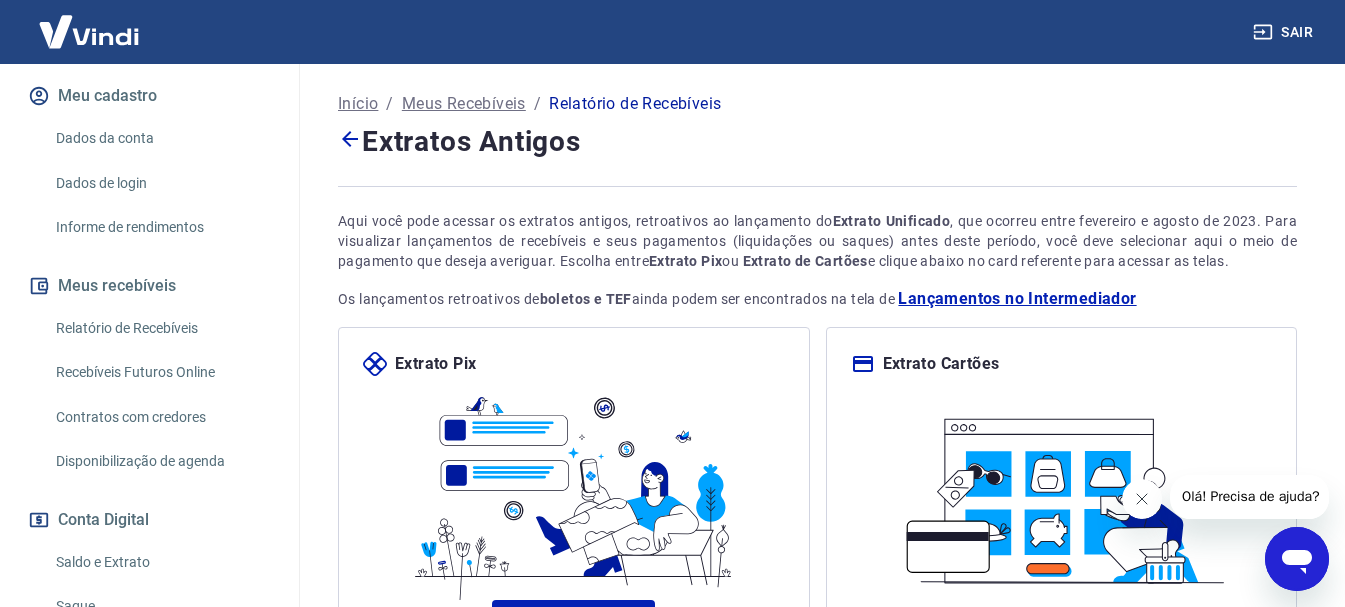click on "Relatório de Recebíveis" at bounding box center [161, 328] 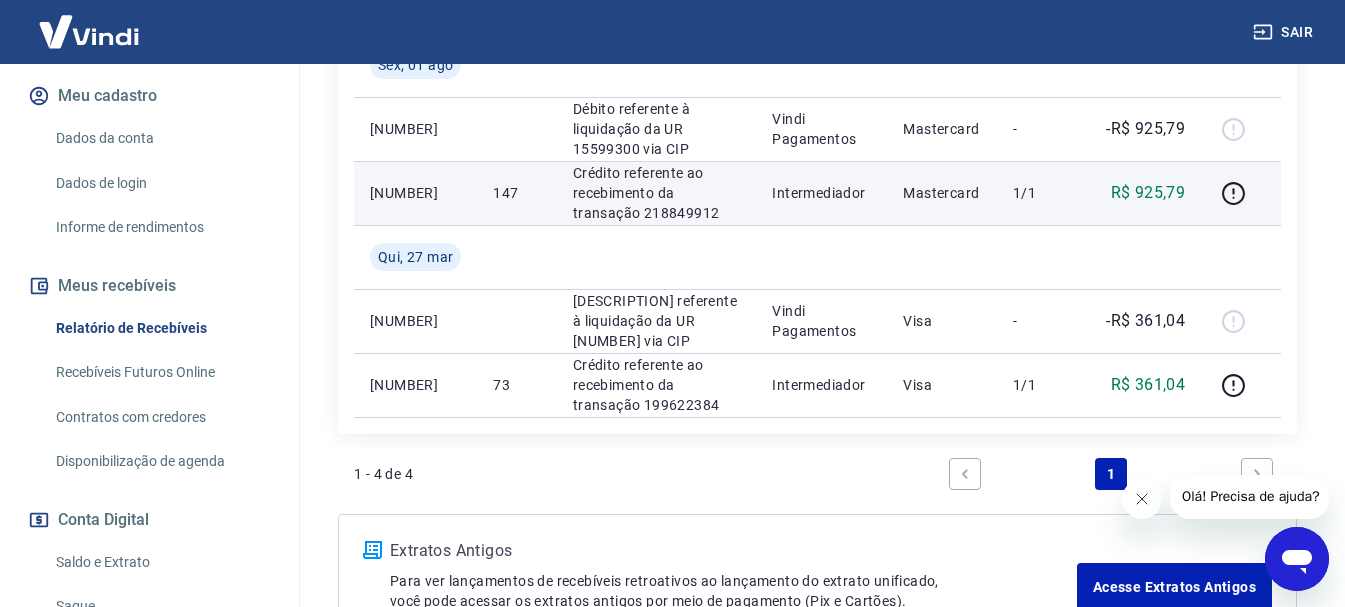 scroll, scrollTop: 500, scrollLeft: 0, axis: vertical 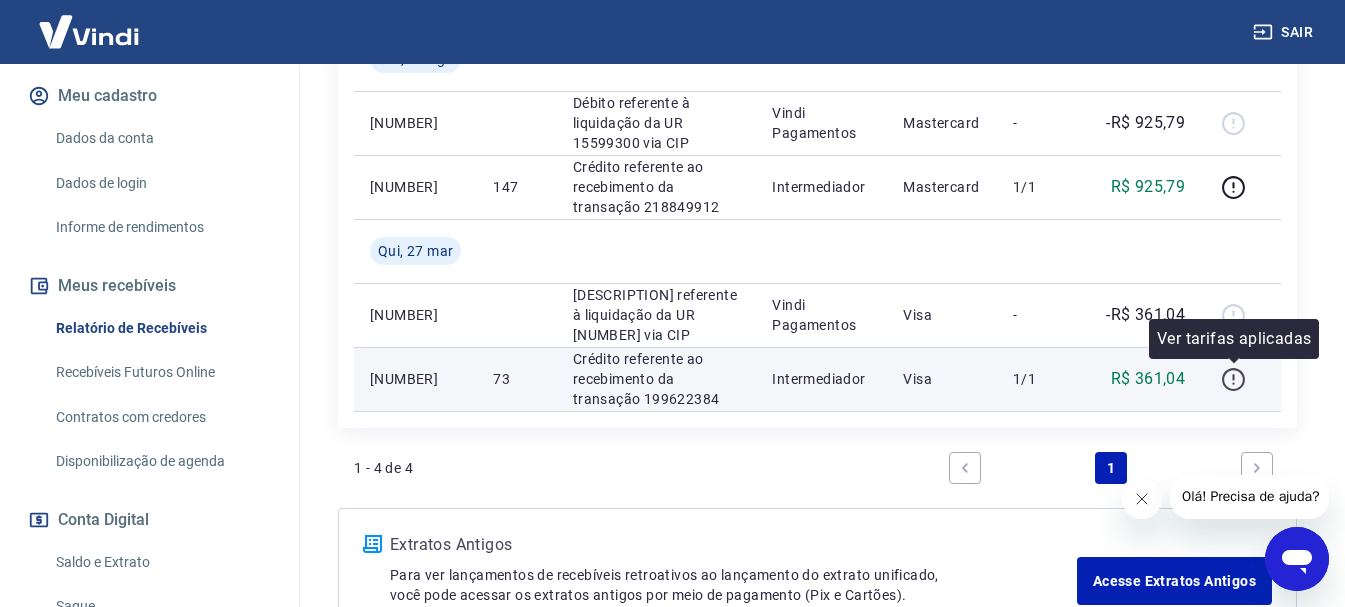 click 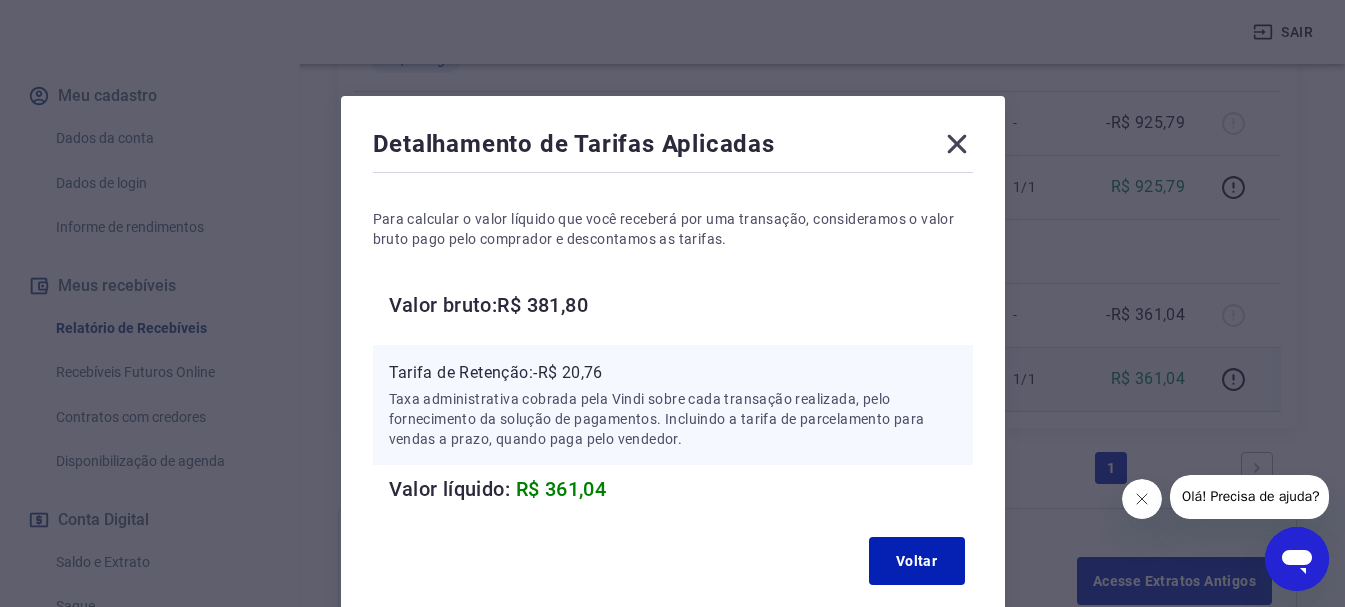 click 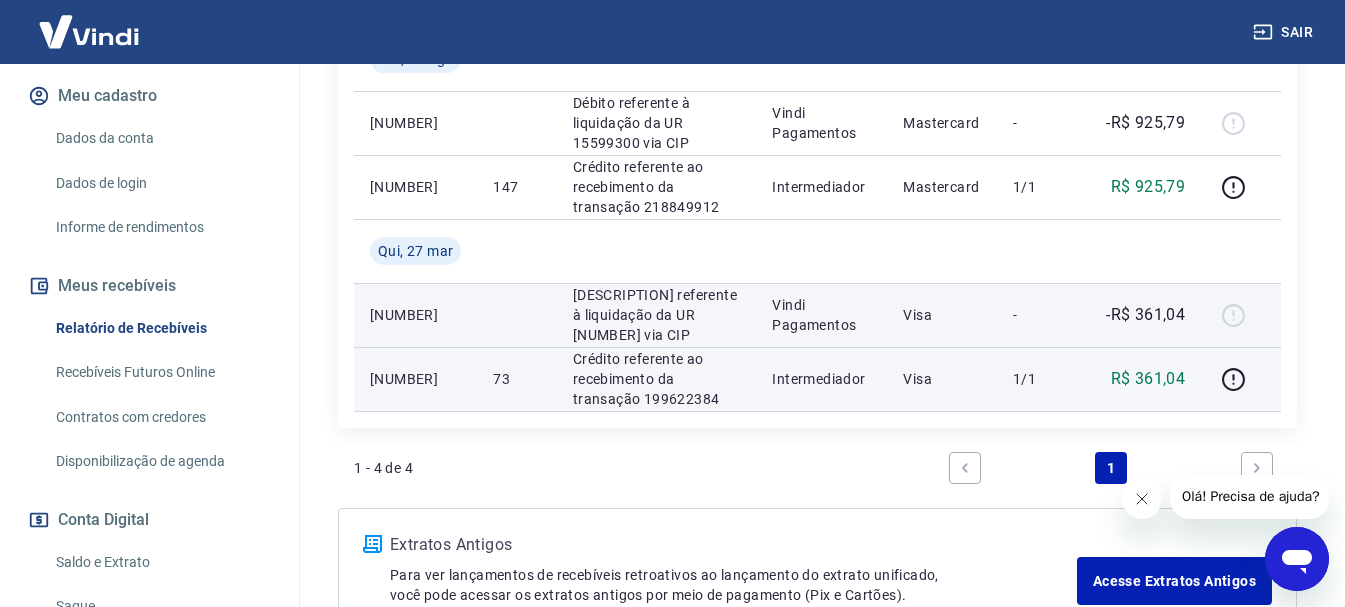 click on "[NUMBER]" at bounding box center (415, 315) 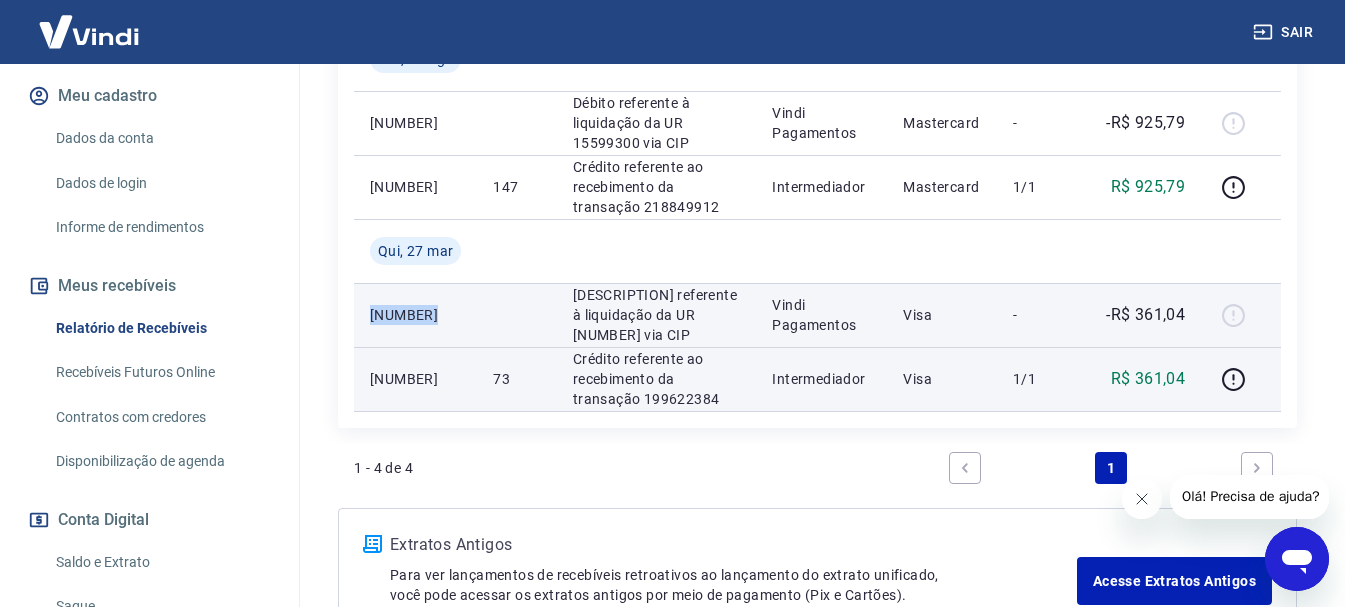 click on "[NUMBER]" at bounding box center [415, 315] 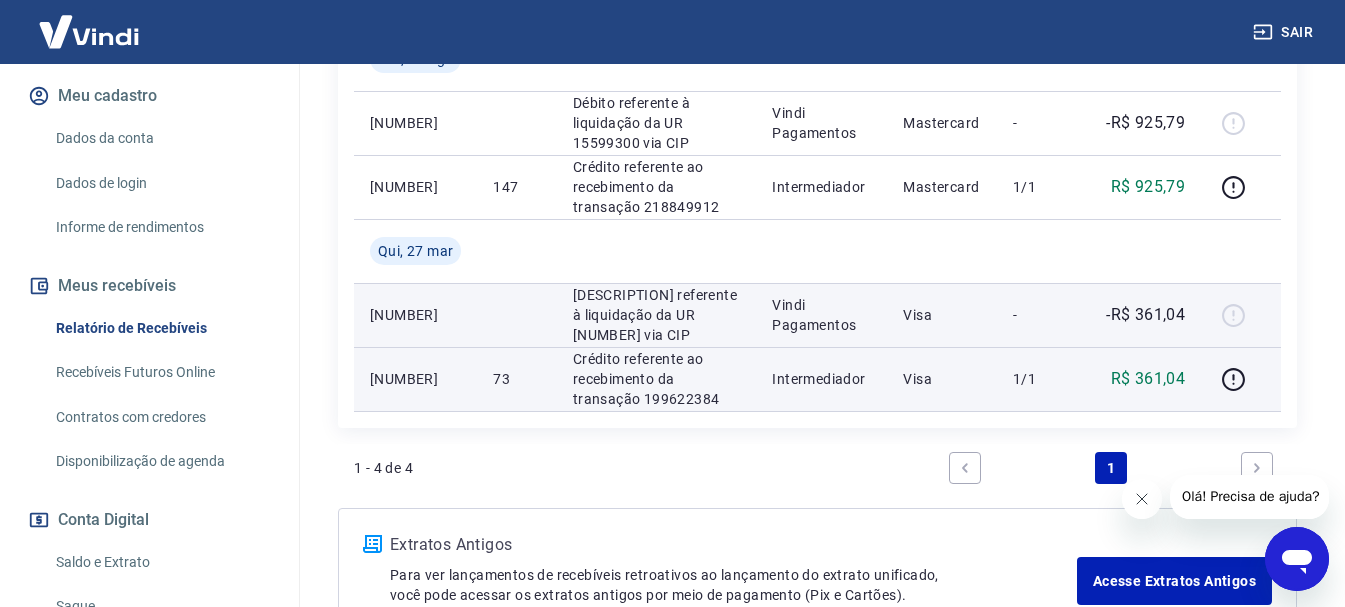 click on "[DESCRIPTION] referente à liquidação da UR [NUMBER] via CIP" at bounding box center (657, 315) 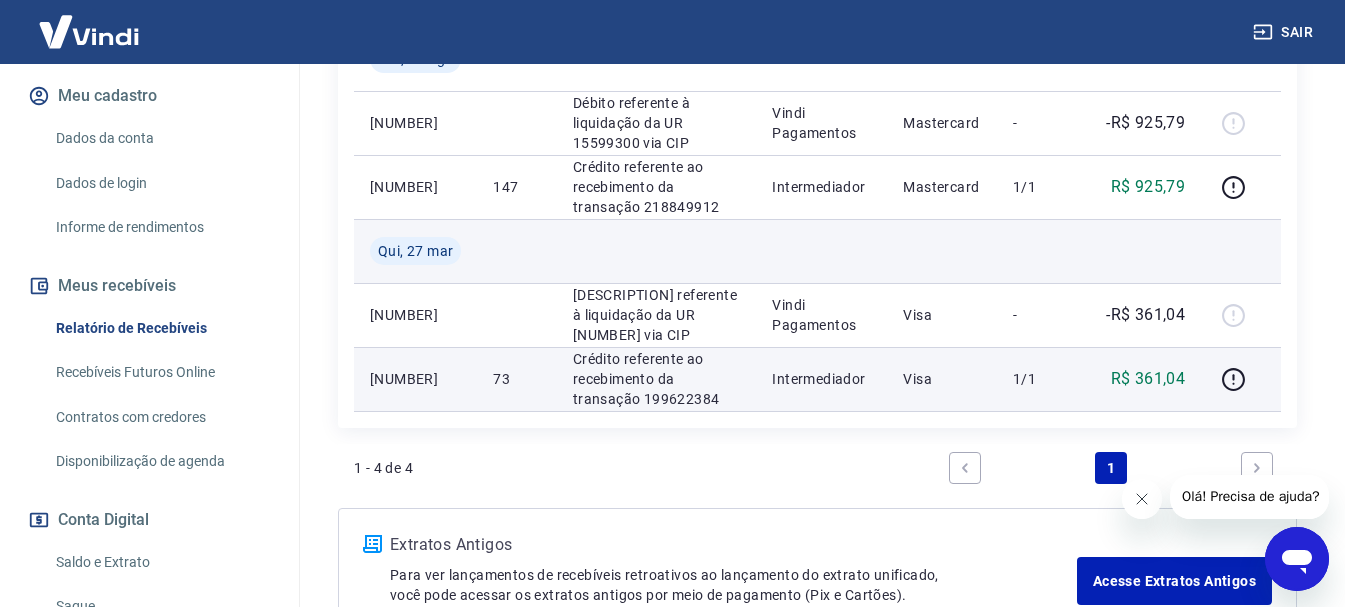 click on "Qui, 27 mar" at bounding box center [415, 251] 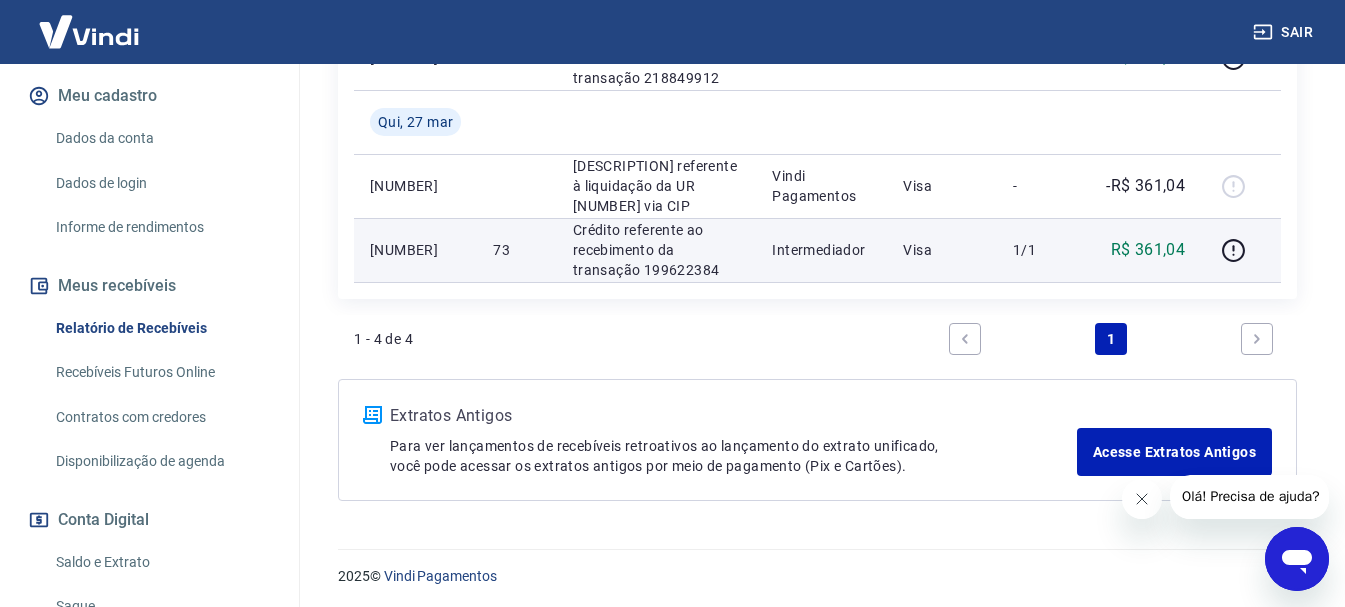 scroll, scrollTop: 633, scrollLeft: 0, axis: vertical 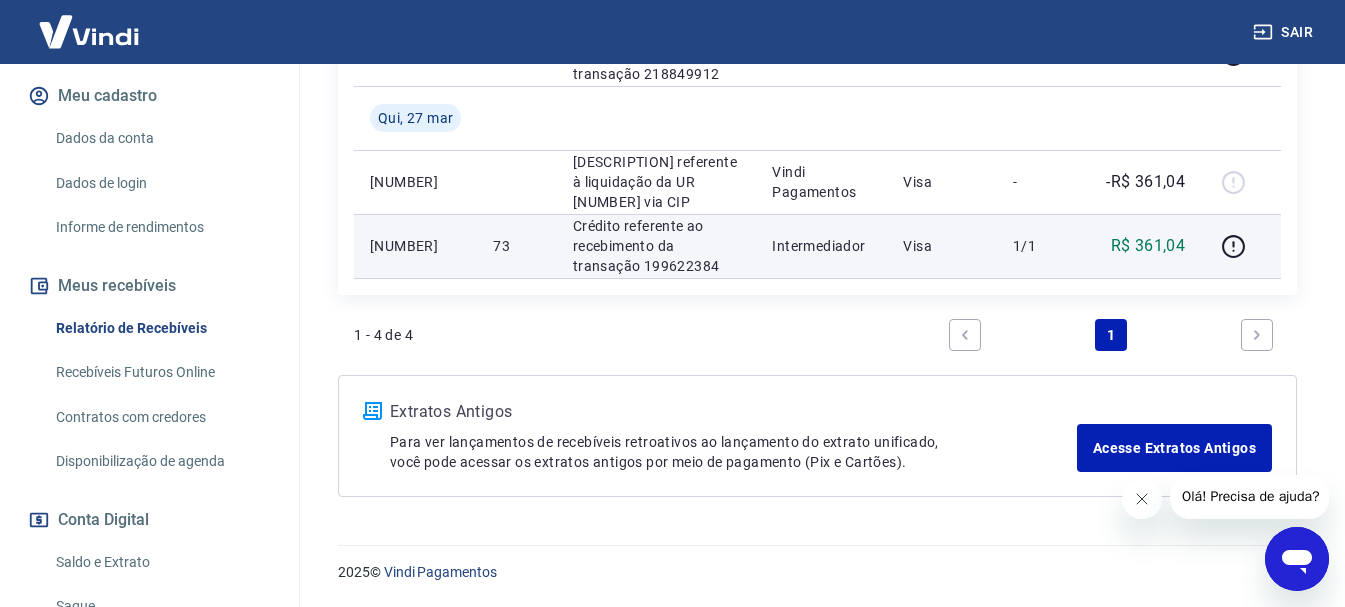 click 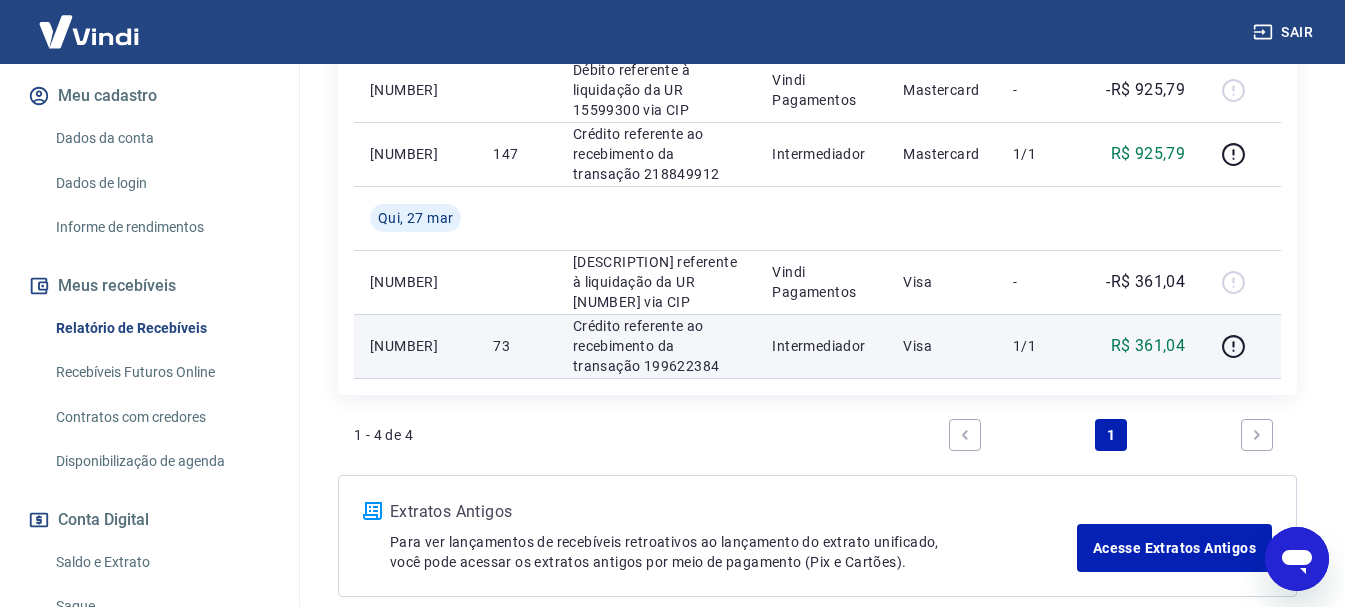 scroll, scrollTop: 433, scrollLeft: 0, axis: vertical 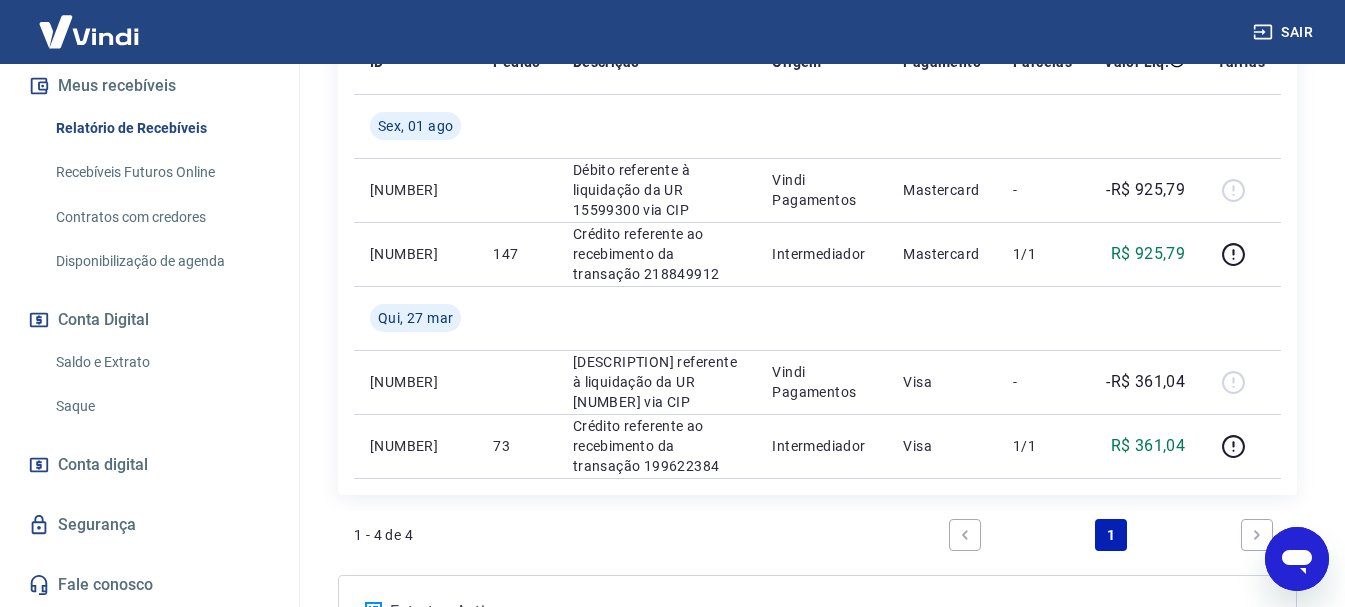 click on "Saldo e Extrato" at bounding box center (161, 362) 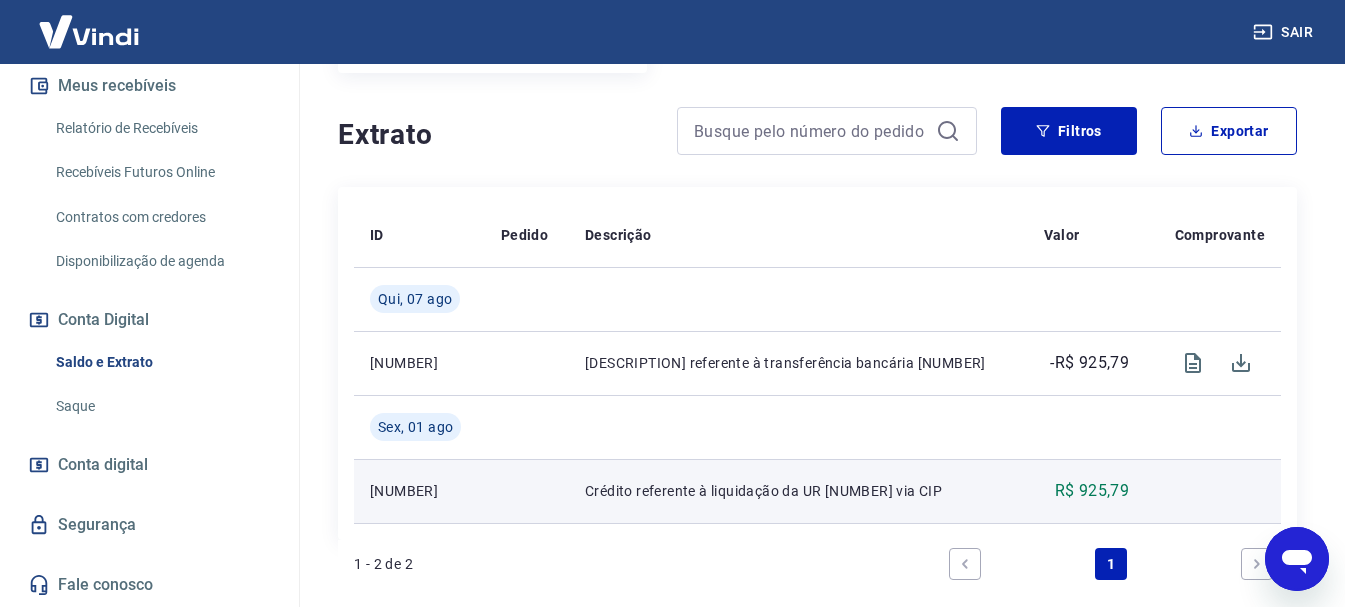 scroll, scrollTop: 263, scrollLeft: 0, axis: vertical 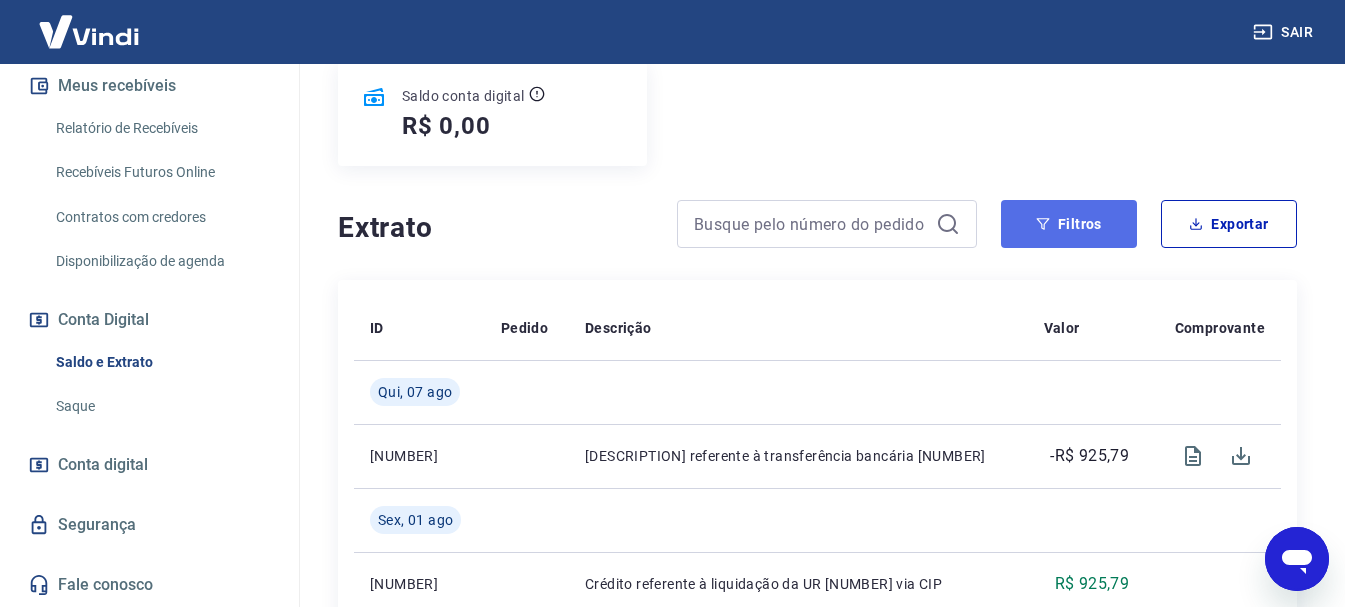 click on "Filtros" at bounding box center (1069, 224) 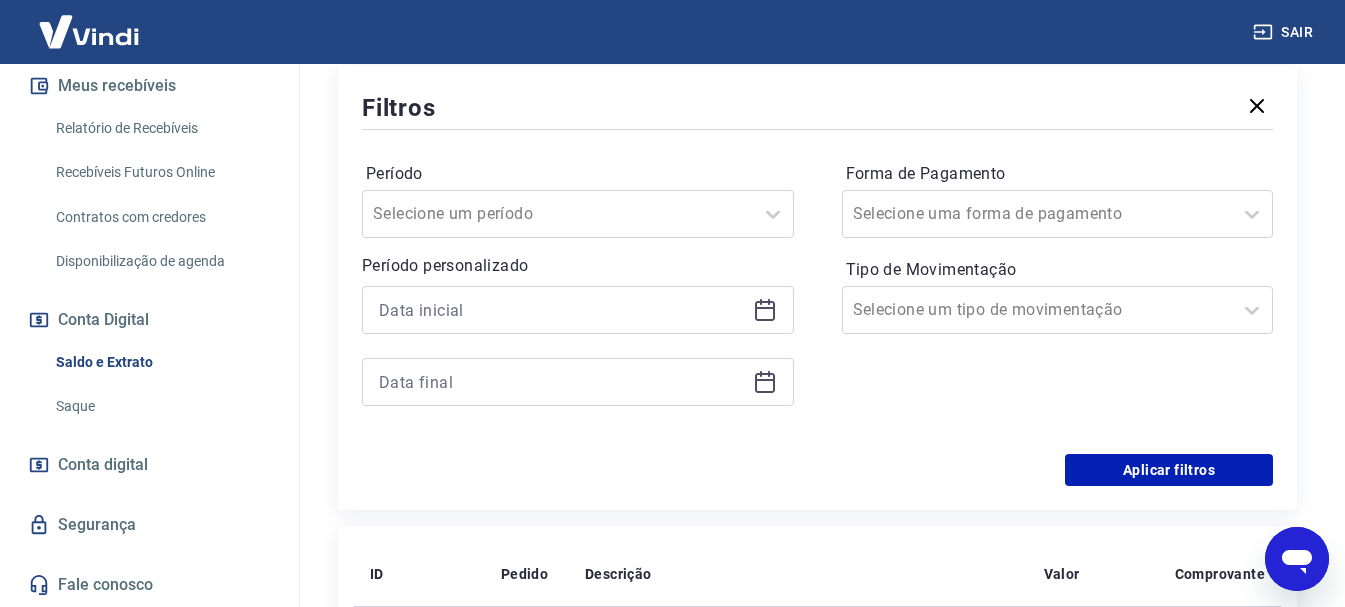 scroll, scrollTop: 463, scrollLeft: 0, axis: vertical 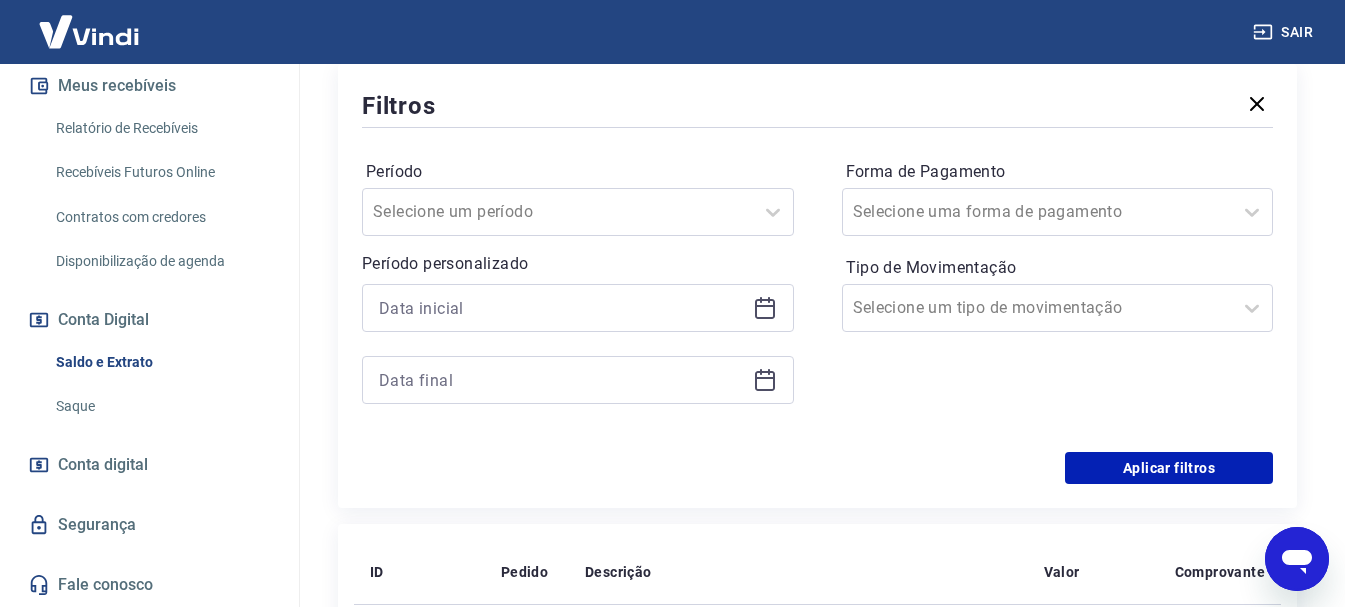 click 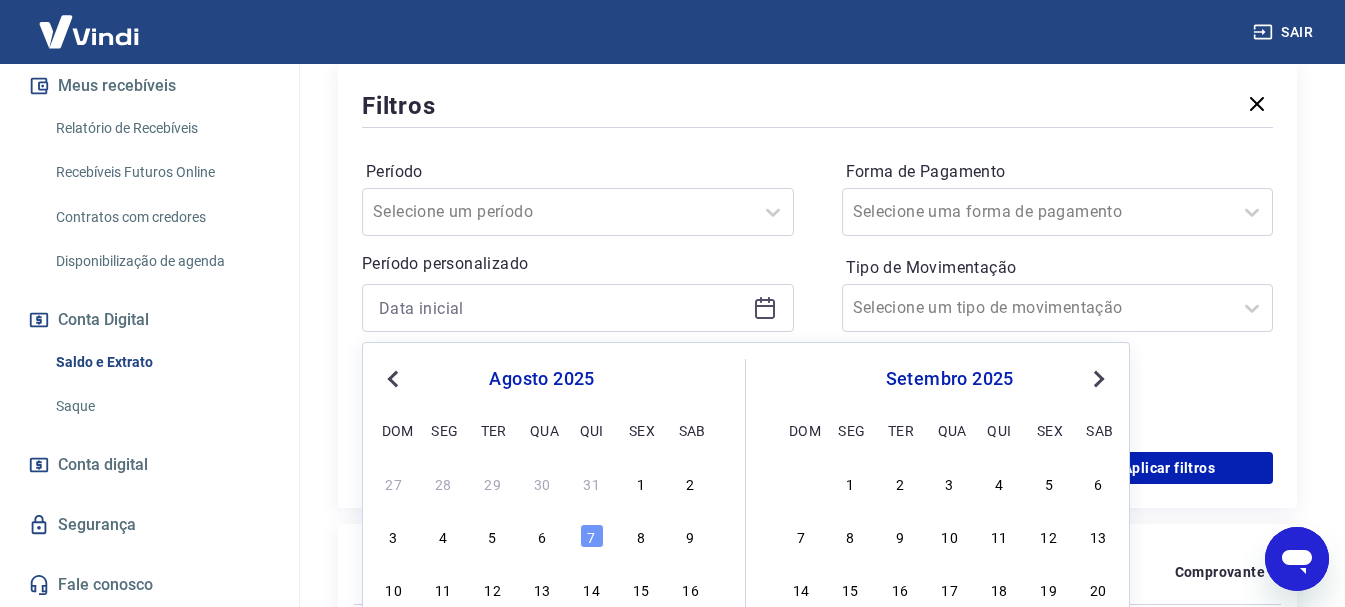 click on "Previous Month" at bounding box center (393, 379) 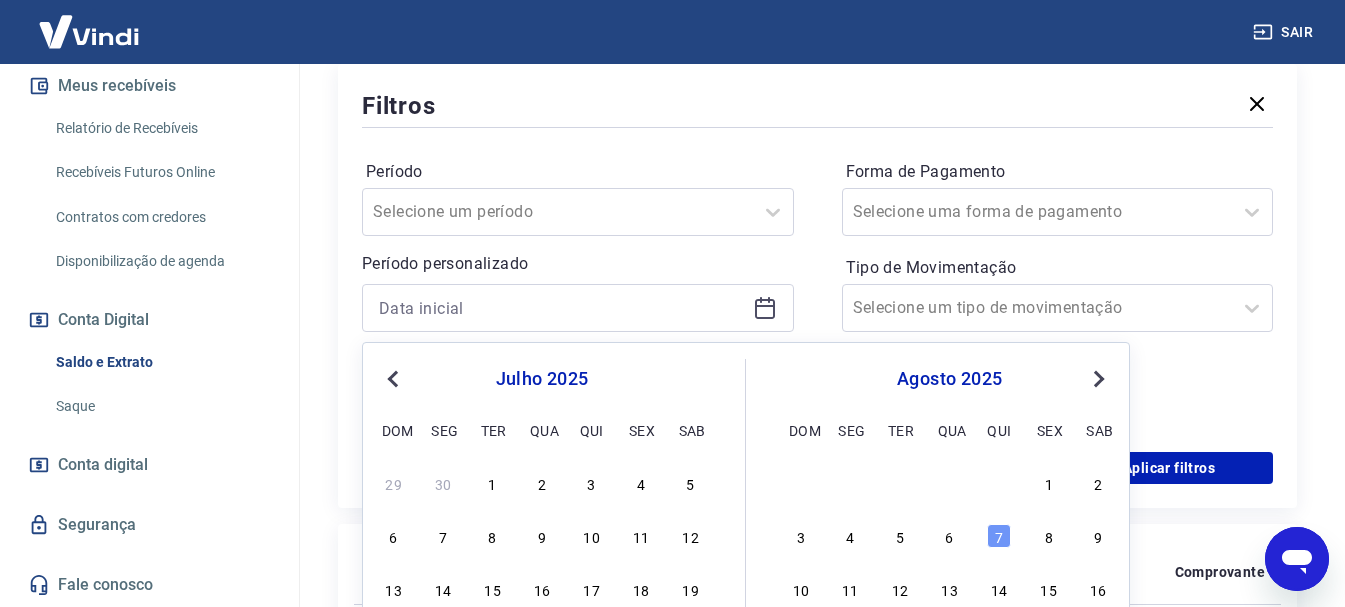 click on "Previous Month" at bounding box center [393, 379] 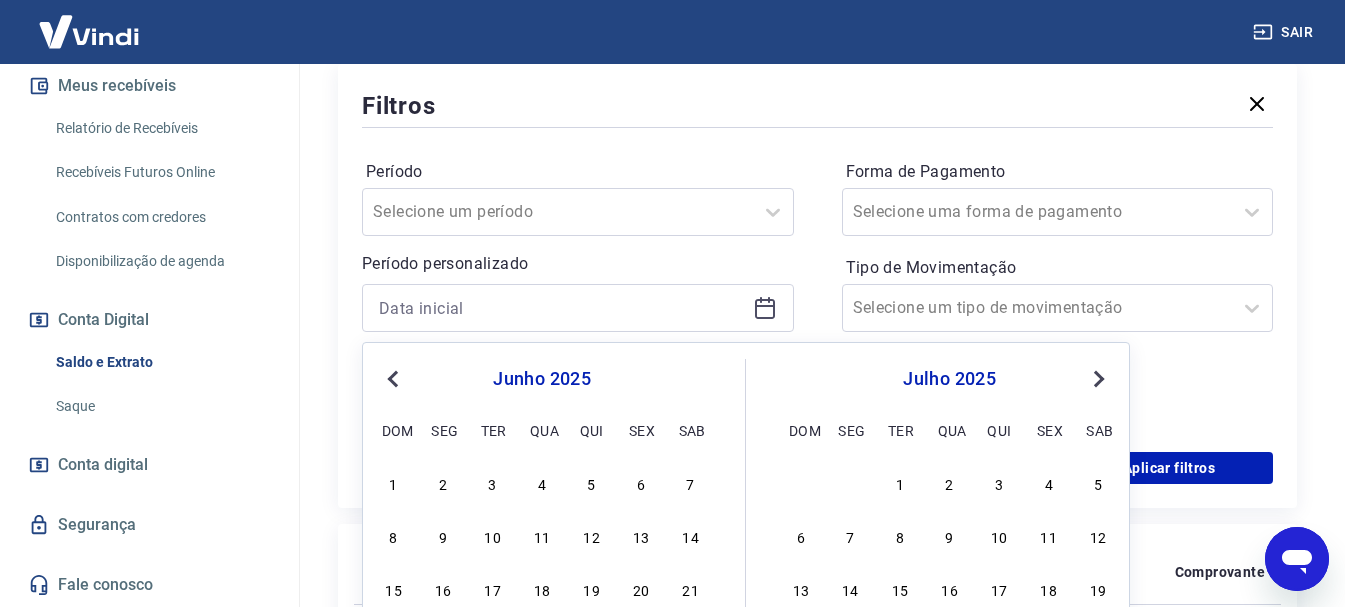 click on "Previous Month" at bounding box center (393, 379) 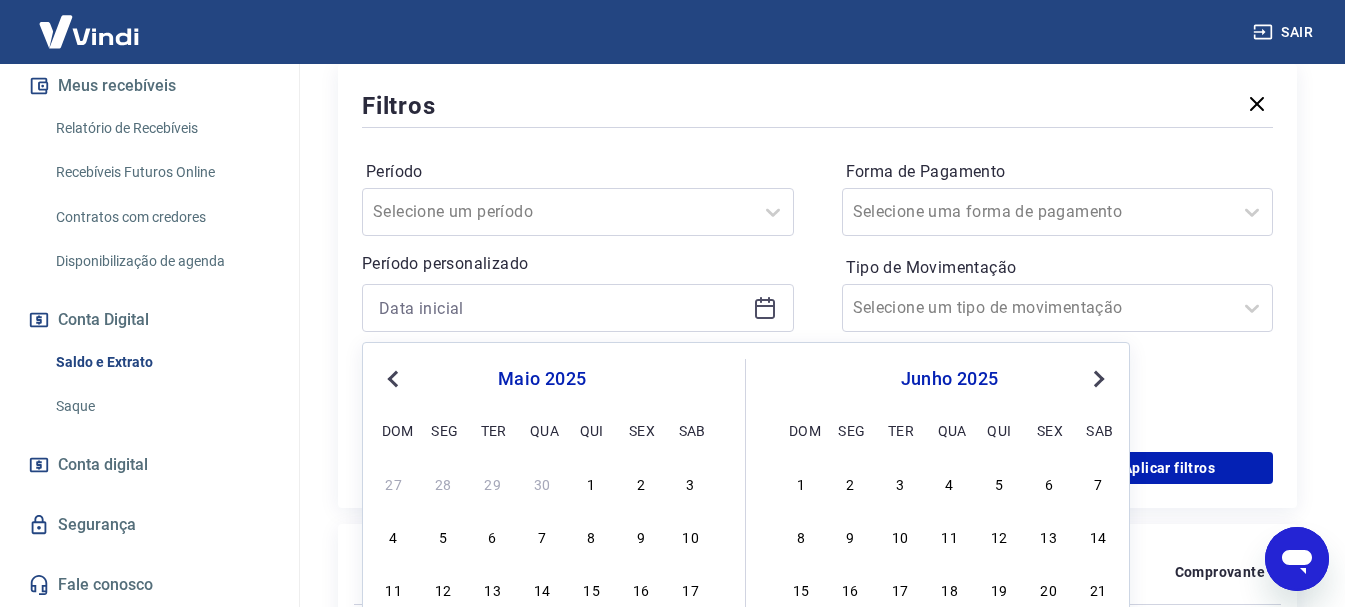 click on "Previous Month" at bounding box center [393, 379] 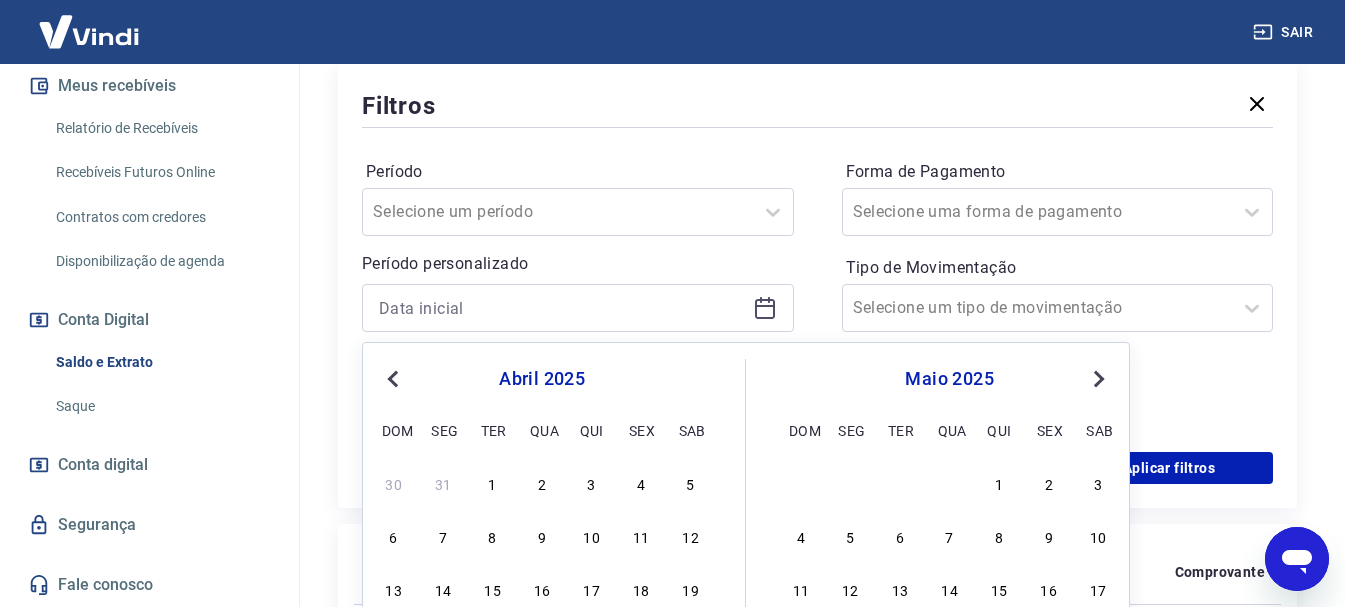 click on "Previous Month" at bounding box center [393, 379] 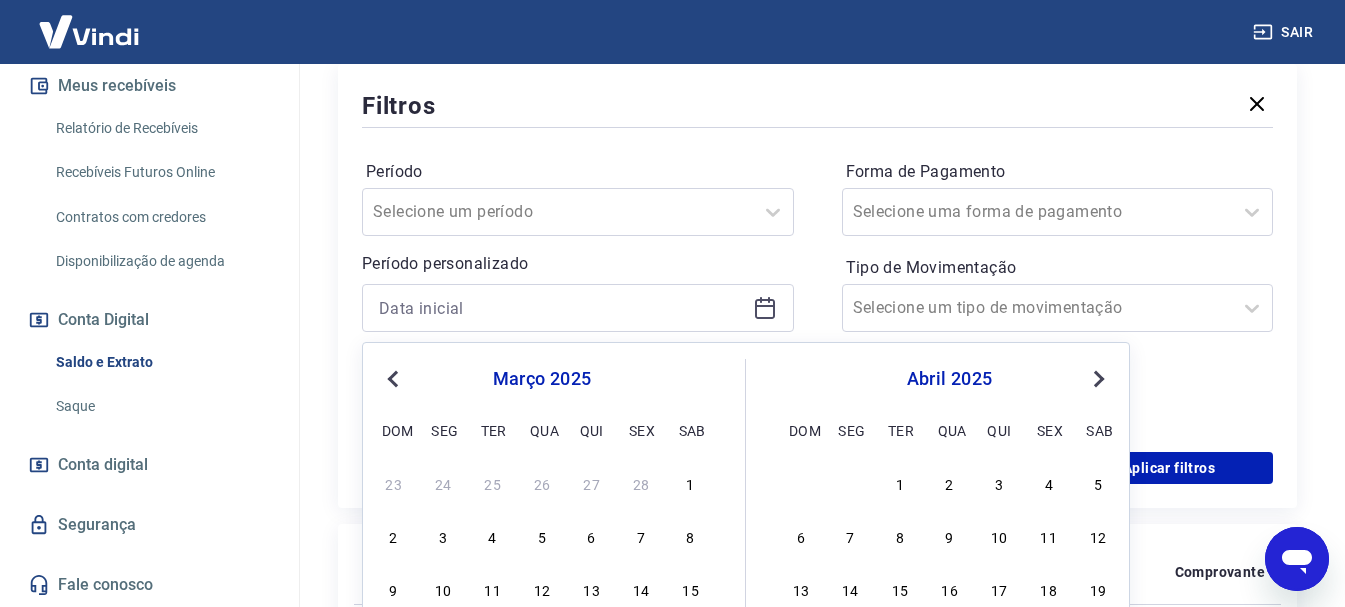 click on "Previous Month" at bounding box center [393, 379] 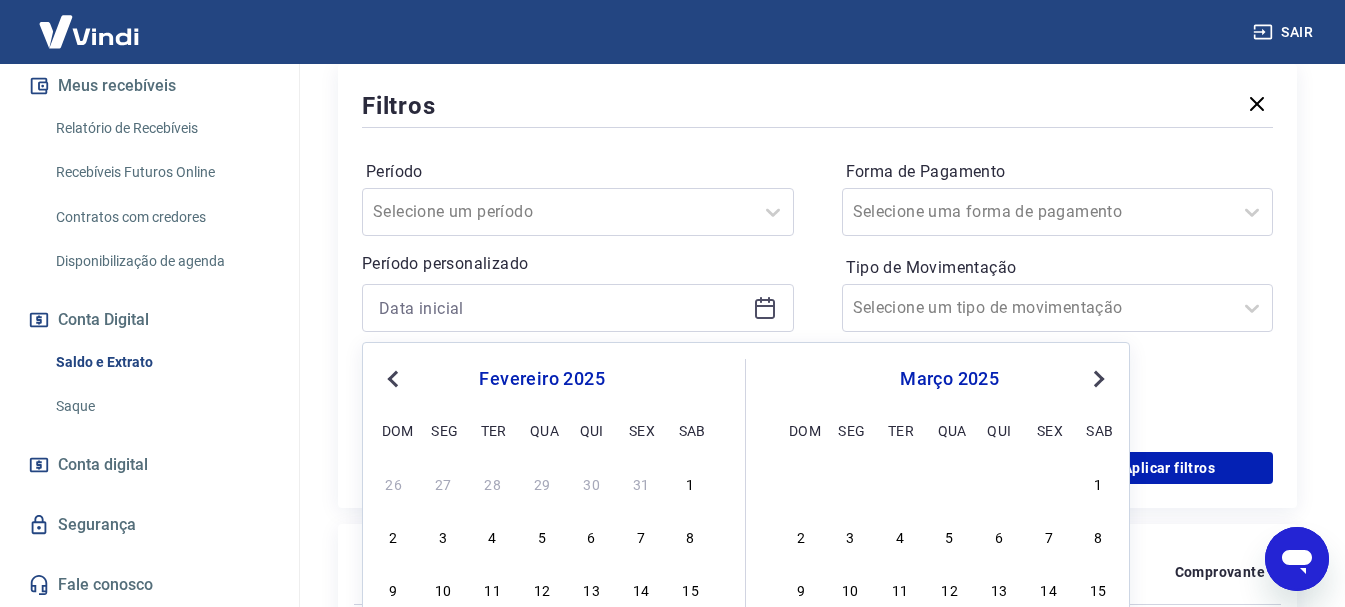 click on "Next Month" at bounding box center [1097, 378] 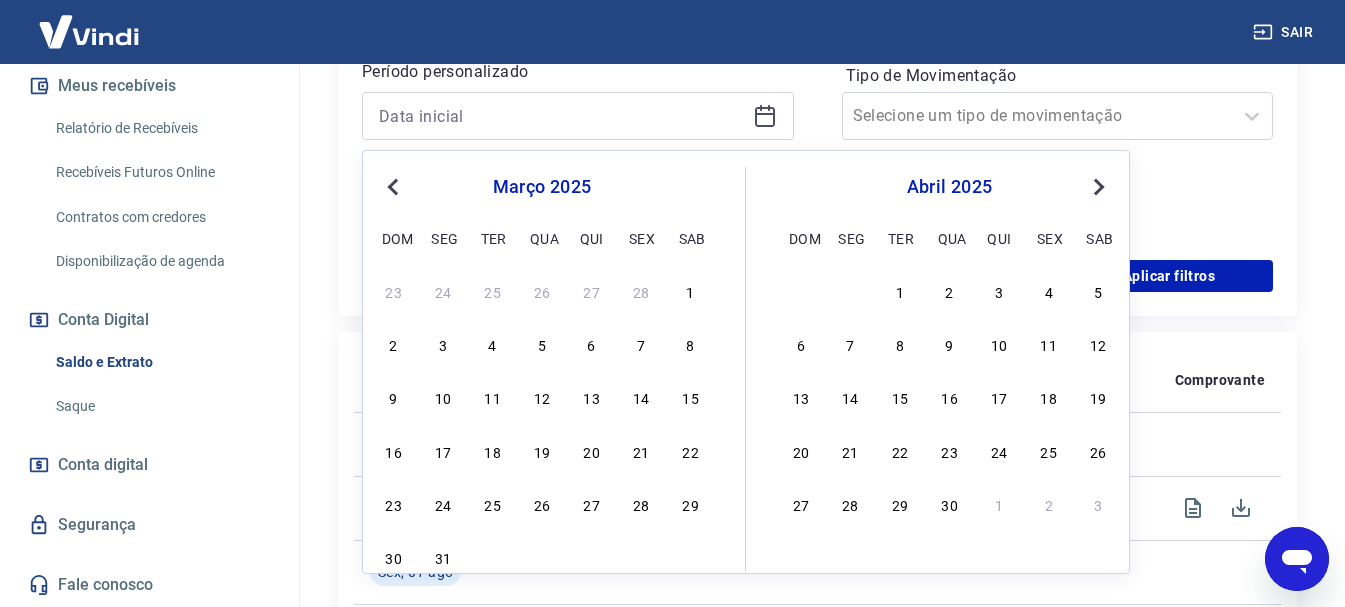 scroll, scrollTop: 663, scrollLeft: 0, axis: vertical 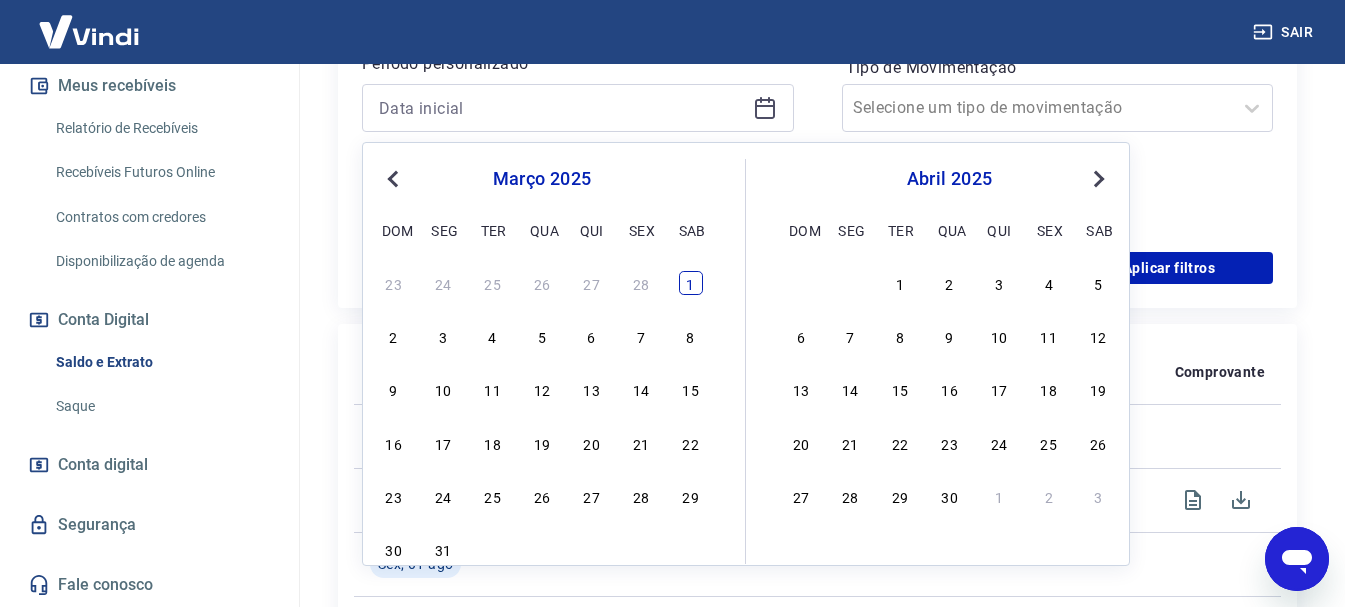 click on "1" at bounding box center [691, 283] 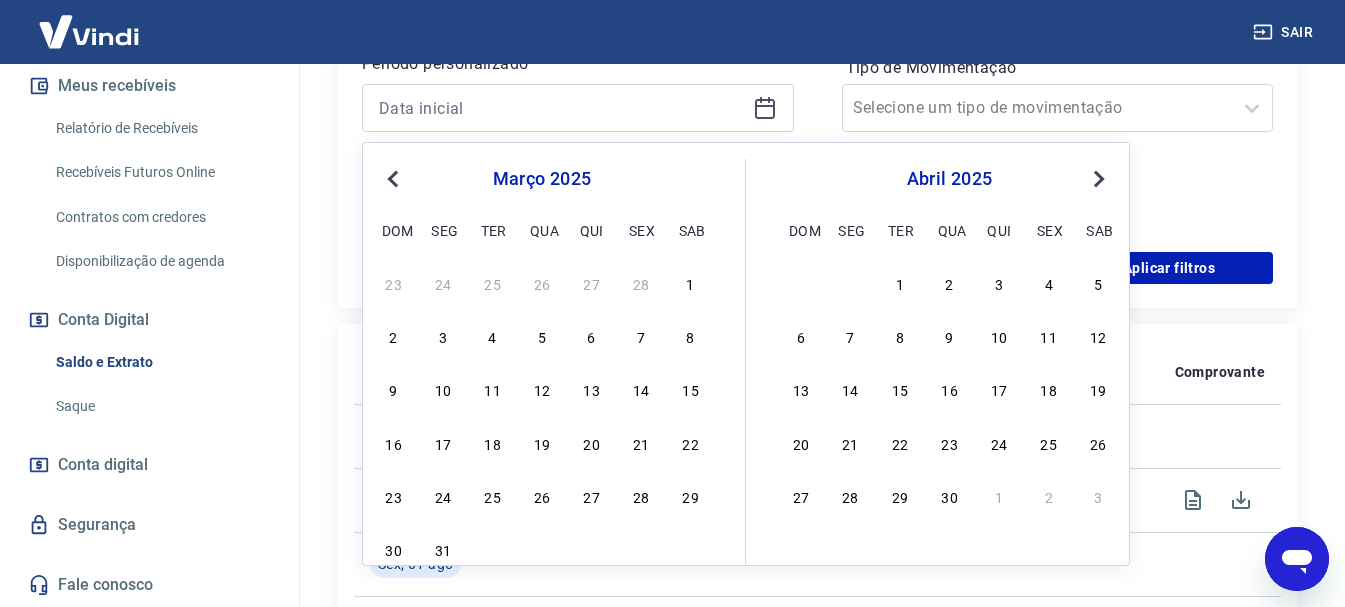type on "01/03/2025" 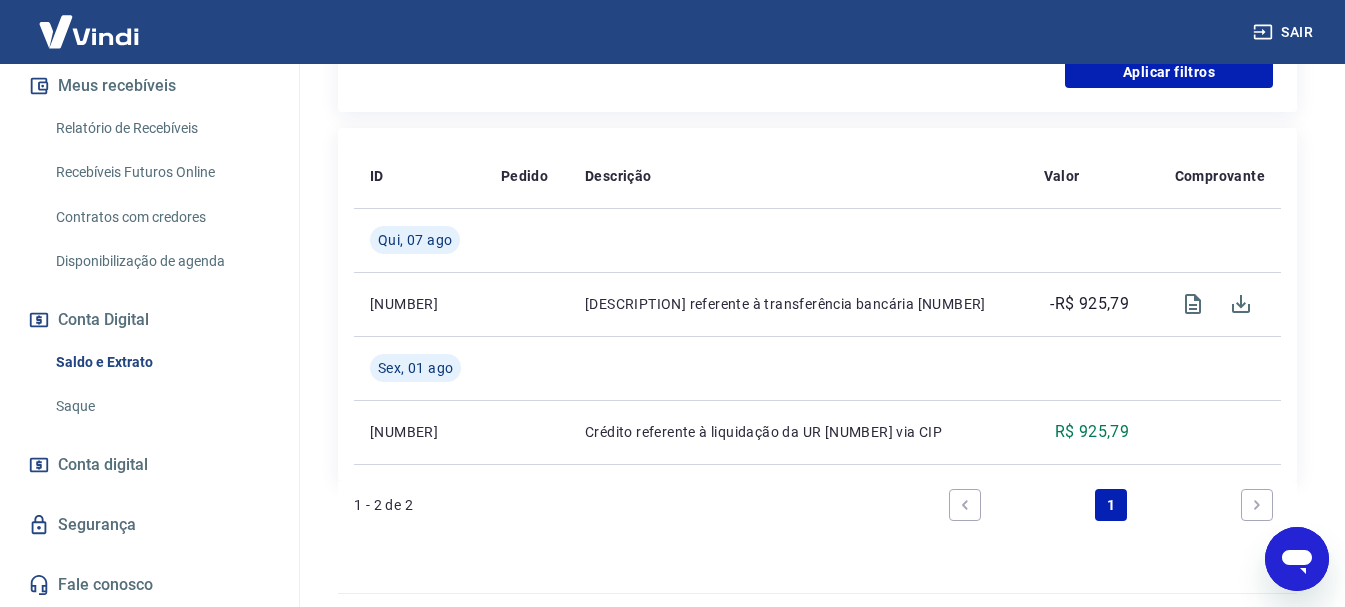 scroll, scrollTop: 863, scrollLeft: 0, axis: vertical 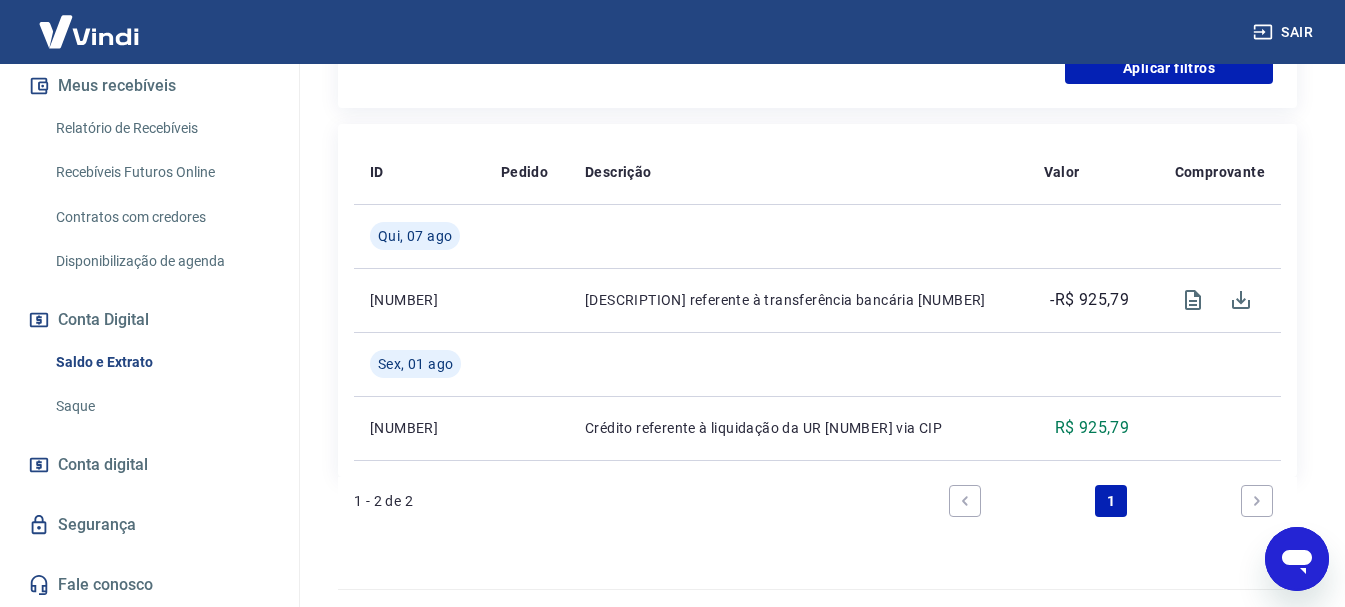 click on "Filtros Período Selecione um período Período personalizado Selected date: [DATE] [DATE] Forma de Pagamento Selecione uma forma de pagamento Tipo de Movimentação Selecione um tipo de movimentação Aplicar filtros" at bounding box center (817, -114) 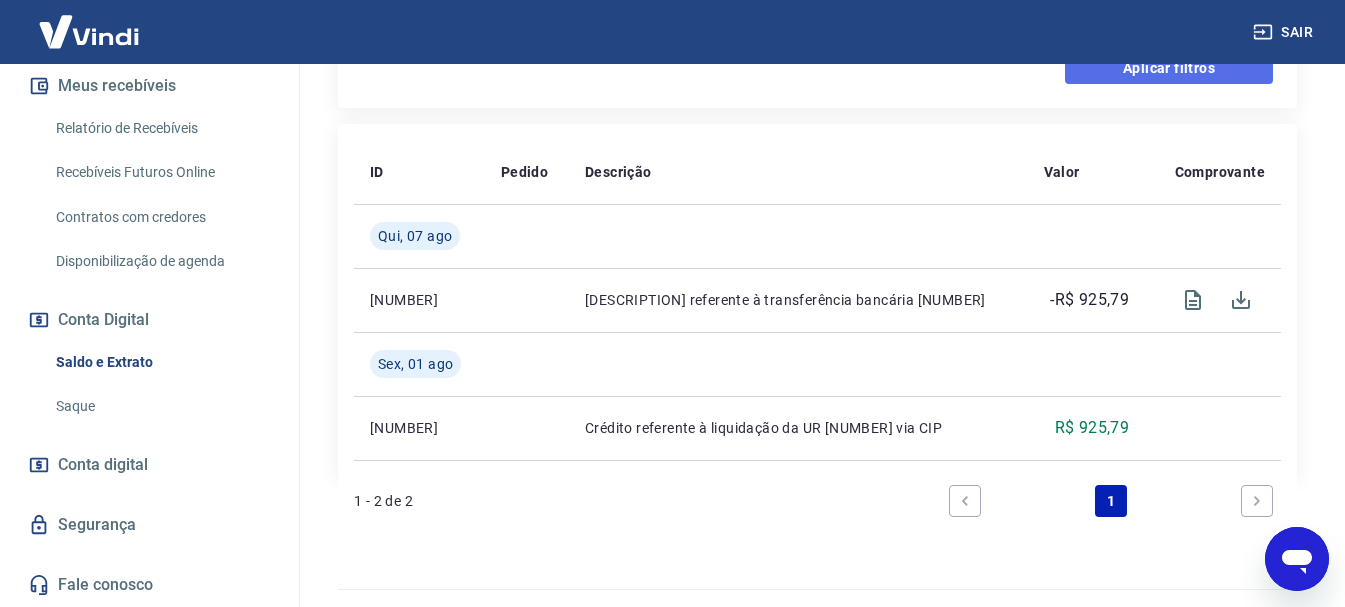 click on "Aplicar filtros" at bounding box center (1169, 68) 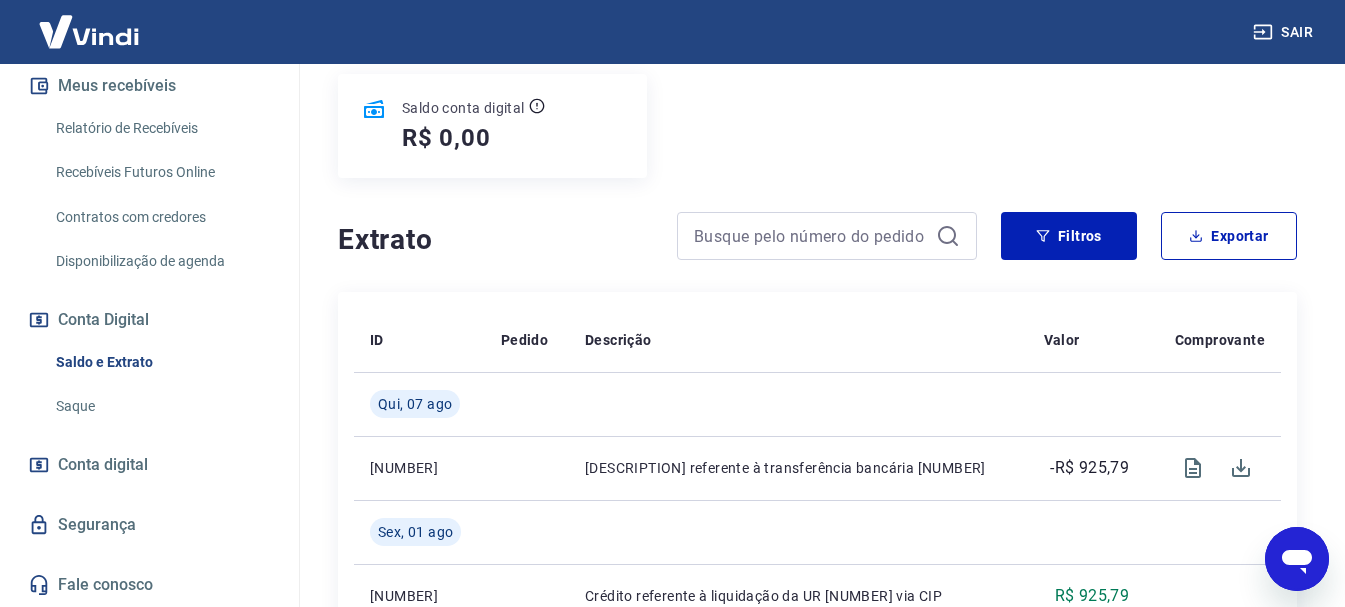 scroll, scrollTop: 300, scrollLeft: 0, axis: vertical 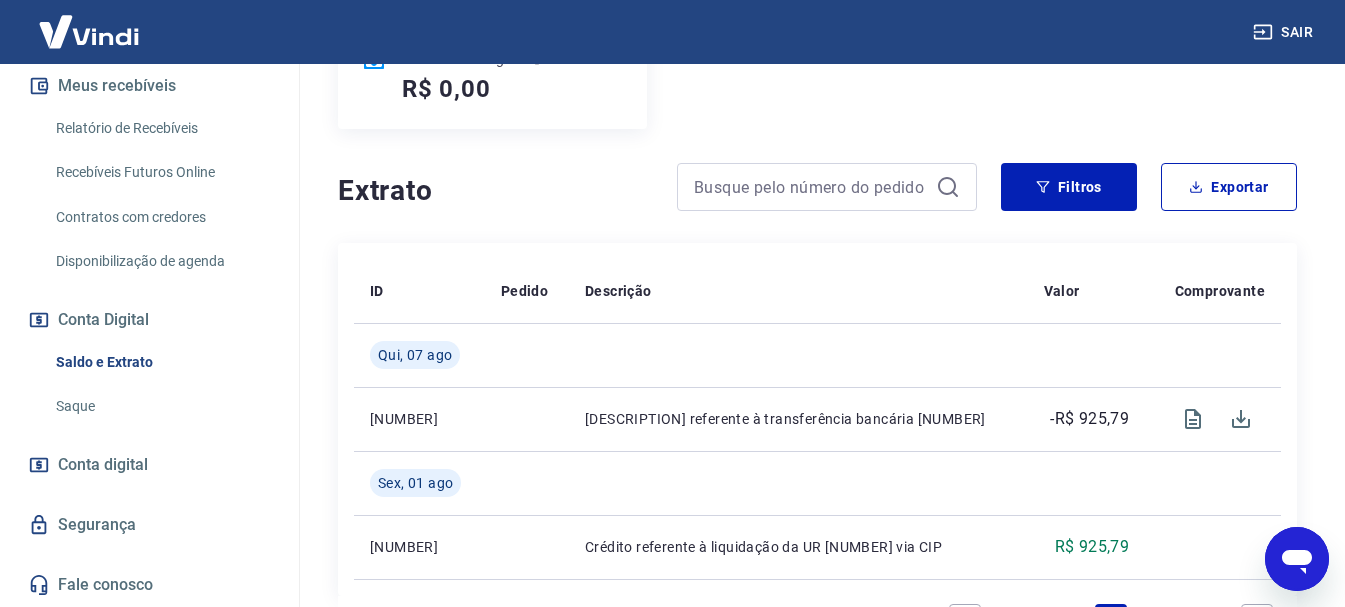 click on "Conta digital" at bounding box center (103, 465) 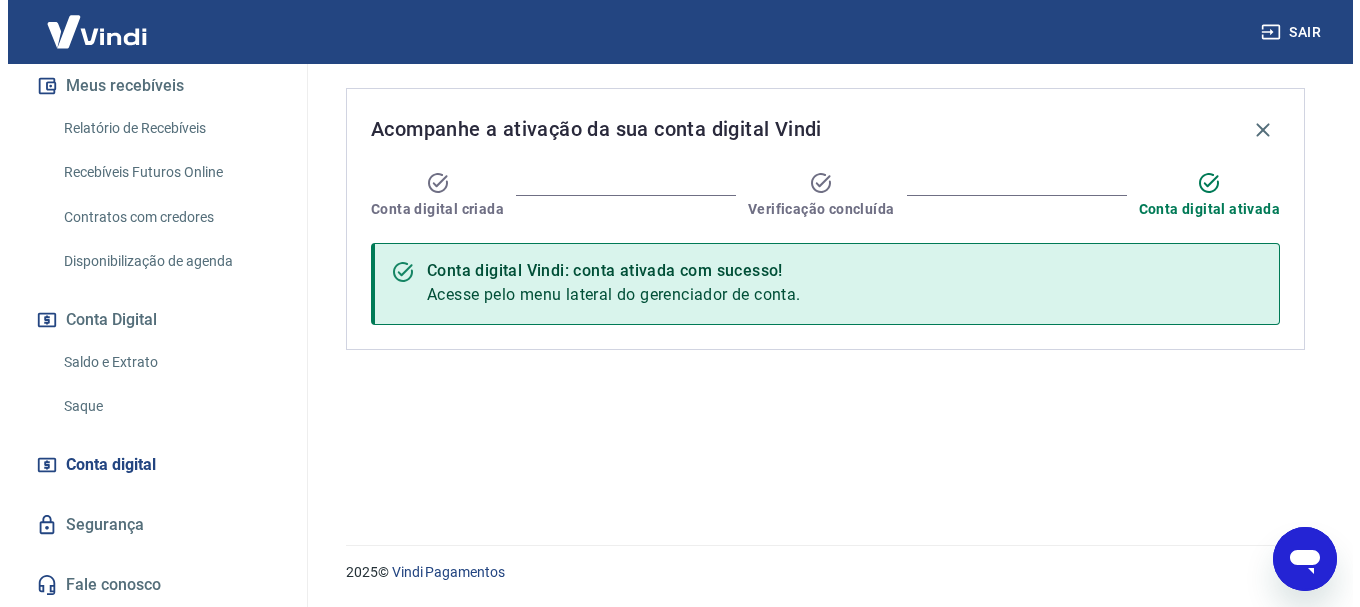 scroll, scrollTop: 0, scrollLeft: 0, axis: both 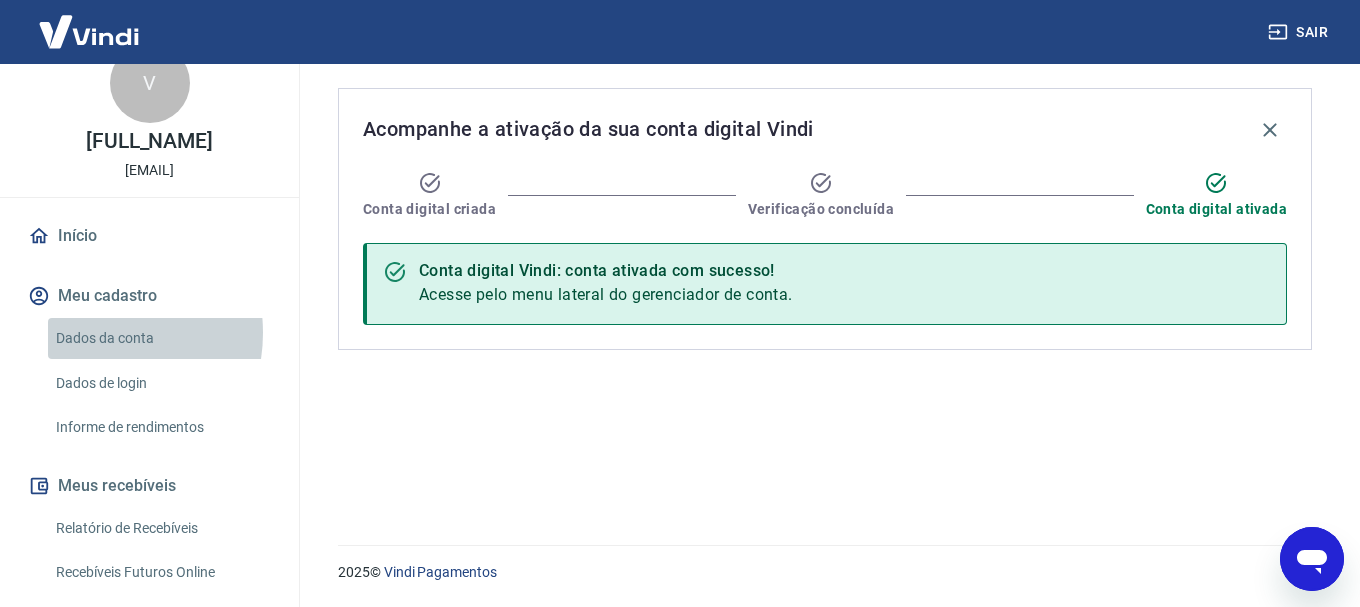 click on "Dados da conta" at bounding box center (161, 338) 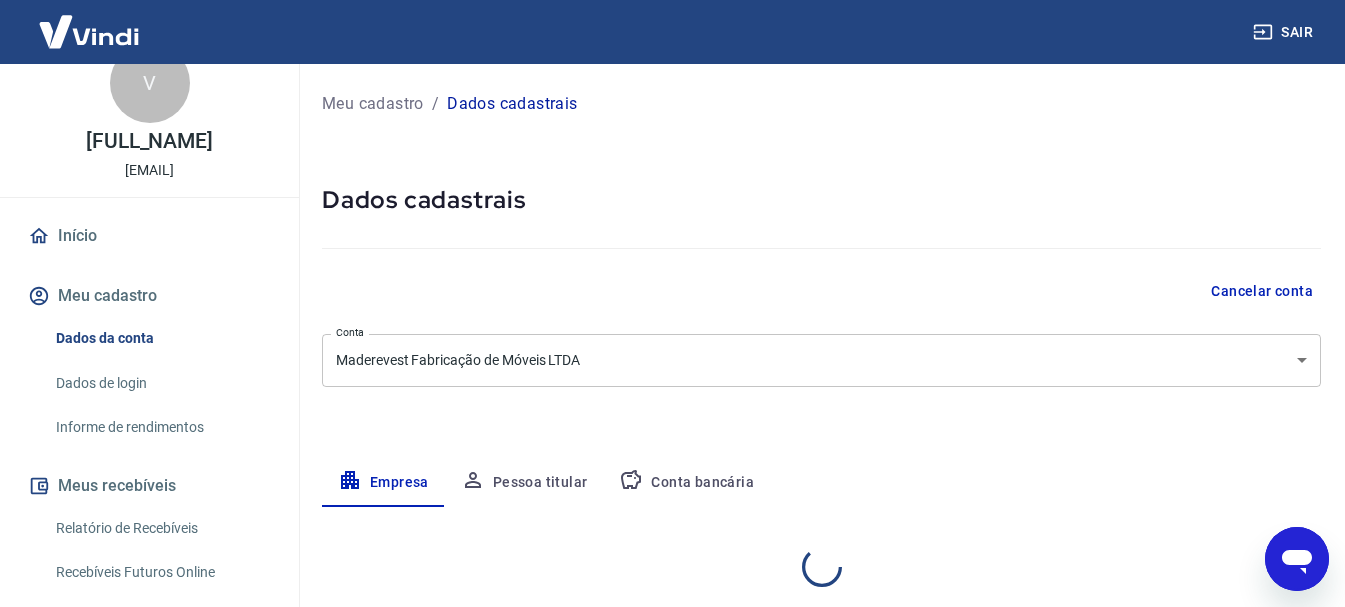 select on "PR" 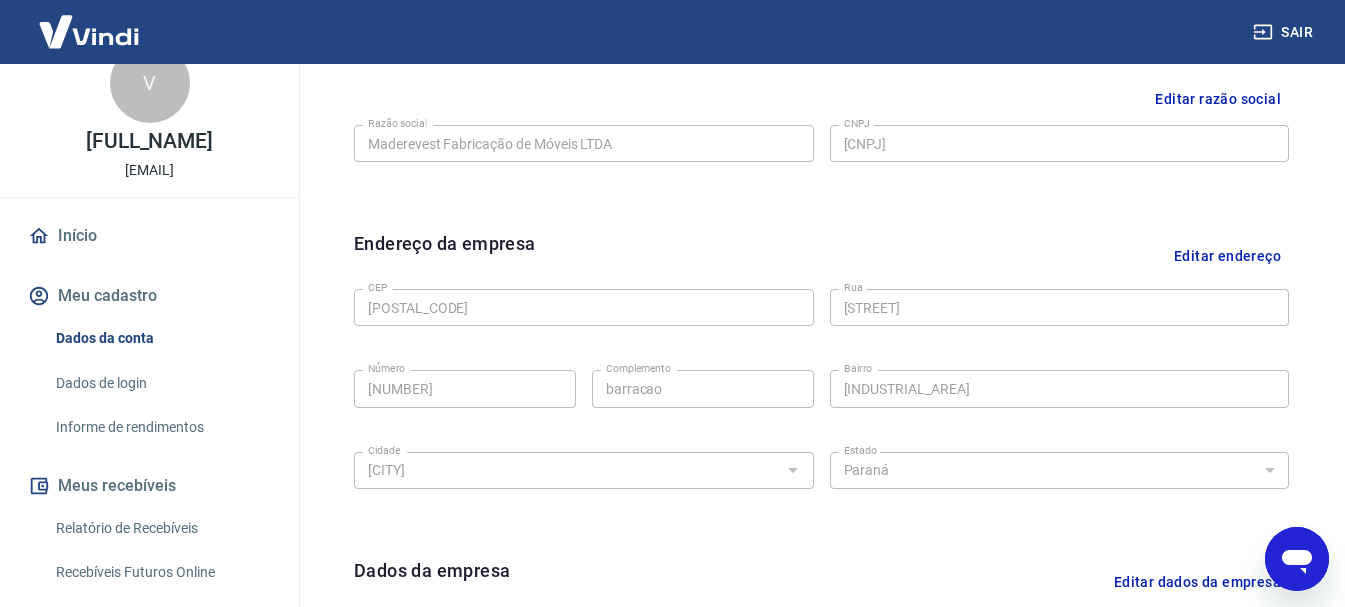 scroll, scrollTop: 500, scrollLeft: 0, axis: vertical 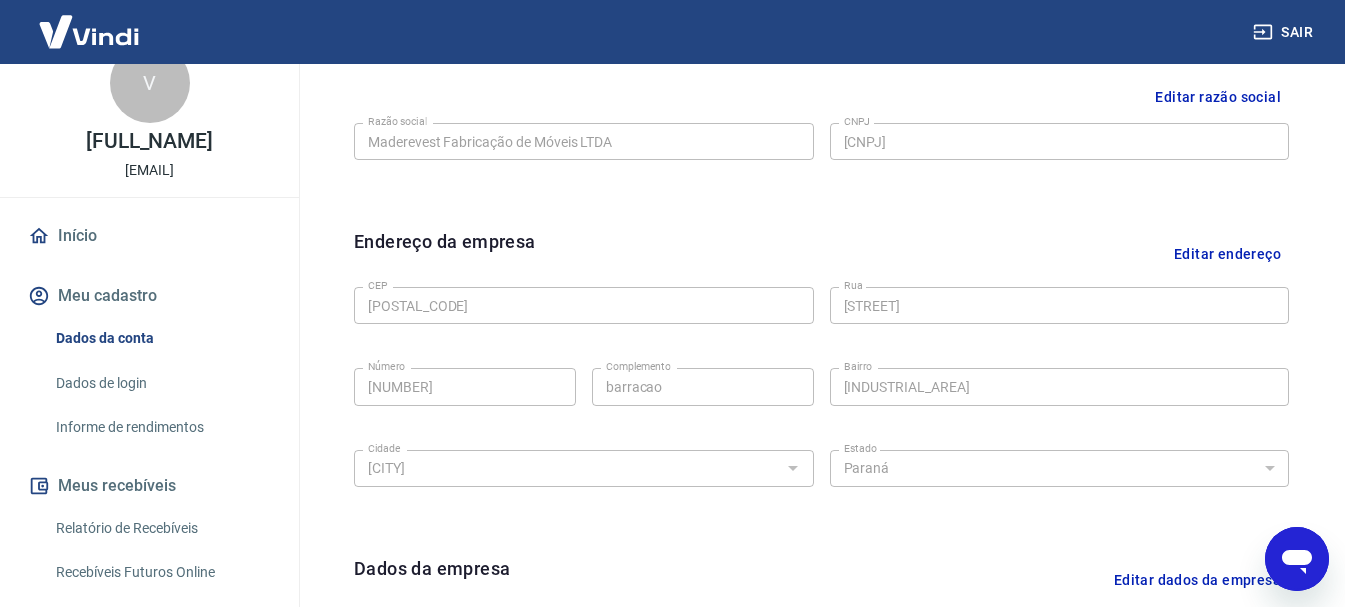click on "Início" at bounding box center [149, 236] 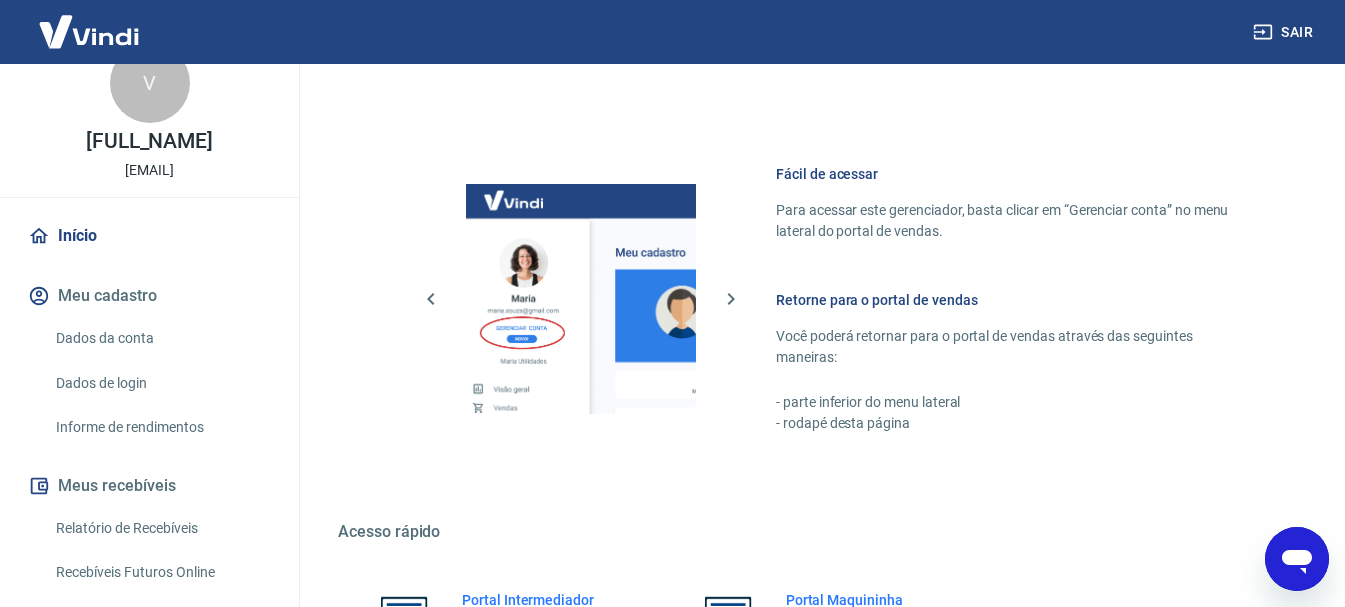 scroll, scrollTop: 800, scrollLeft: 0, axis: vertical 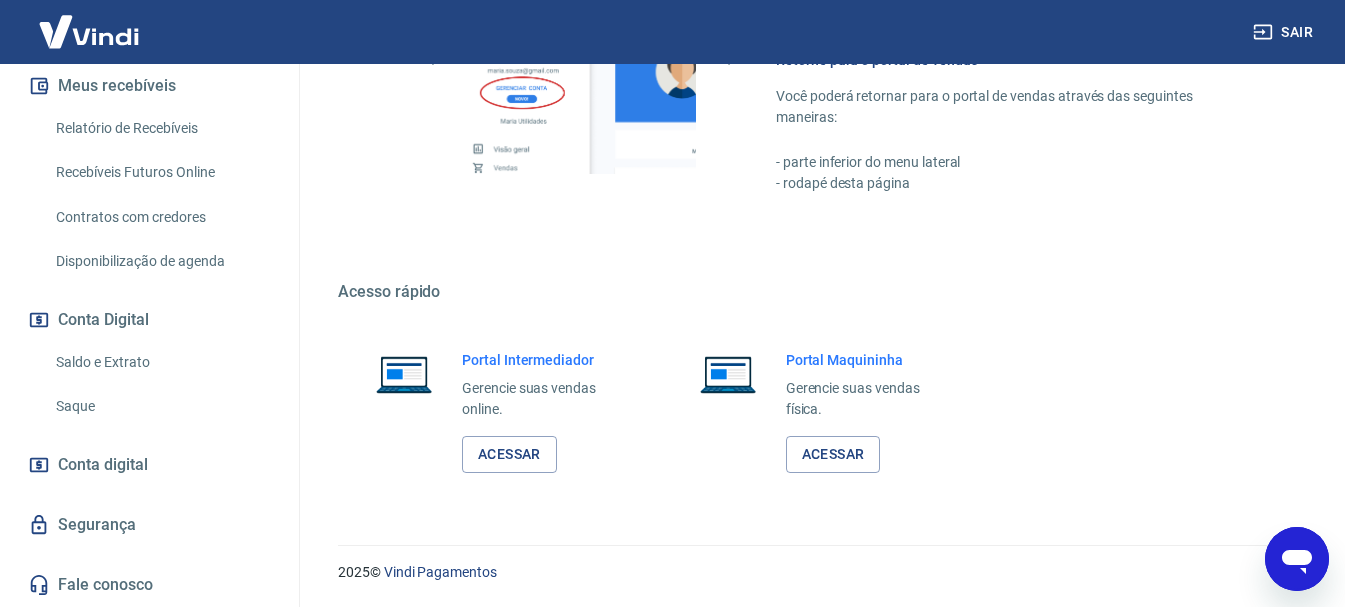 click on "Relatório de Recebíveis" at bounding box center [161, 128] 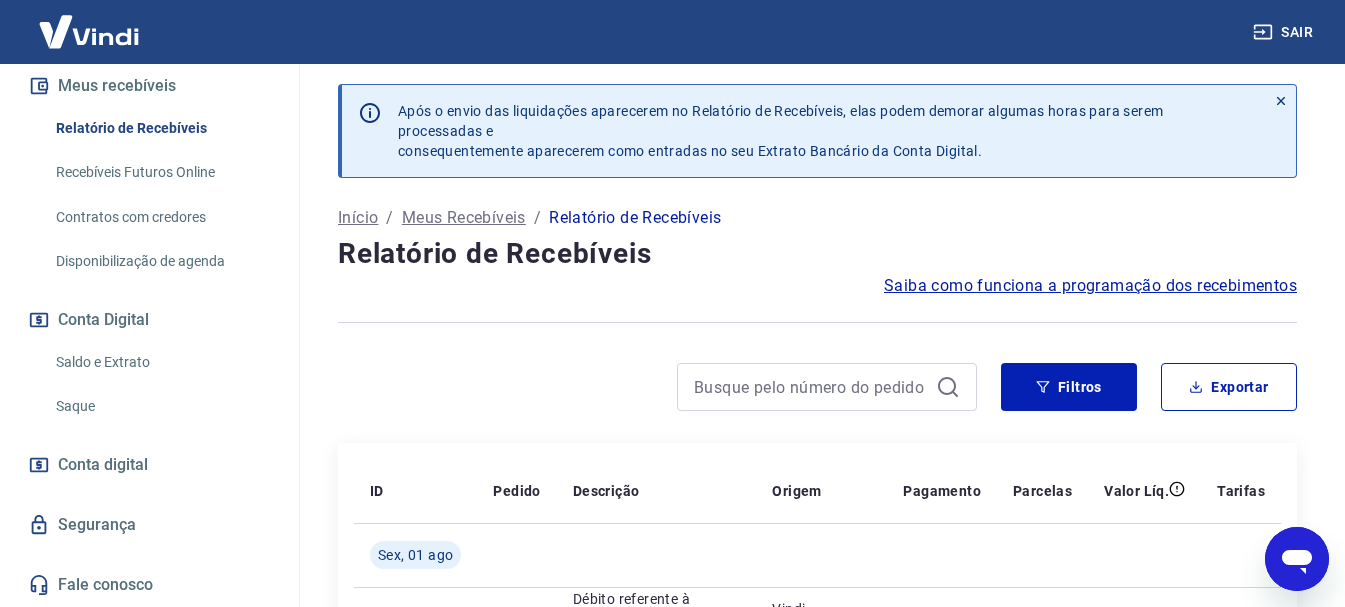 scroll, scrollTop: 0, scrollLeft: 0, axis: both 